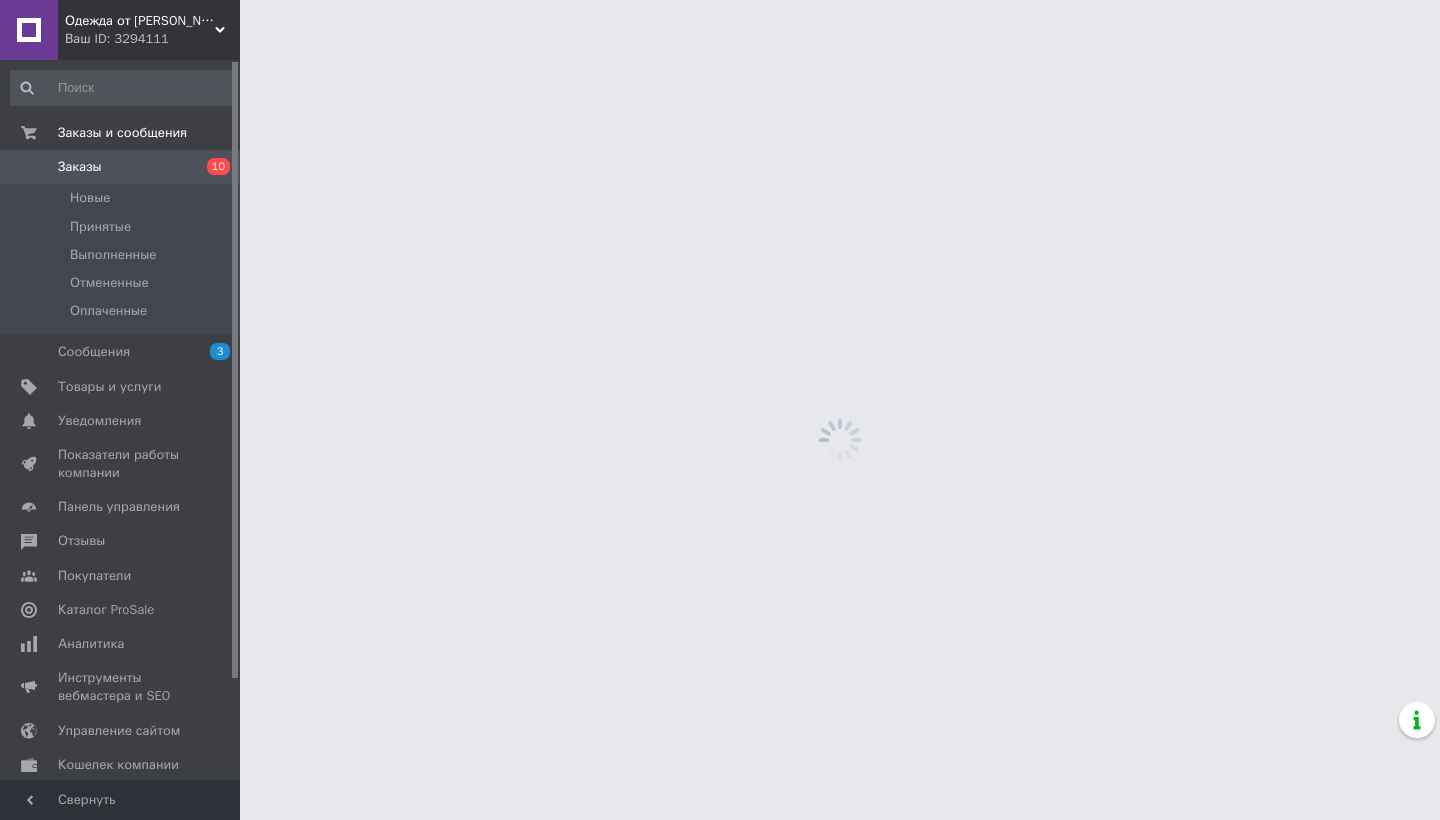 scroll, scrollTop: 0, scrollLeft: 0, axis: both 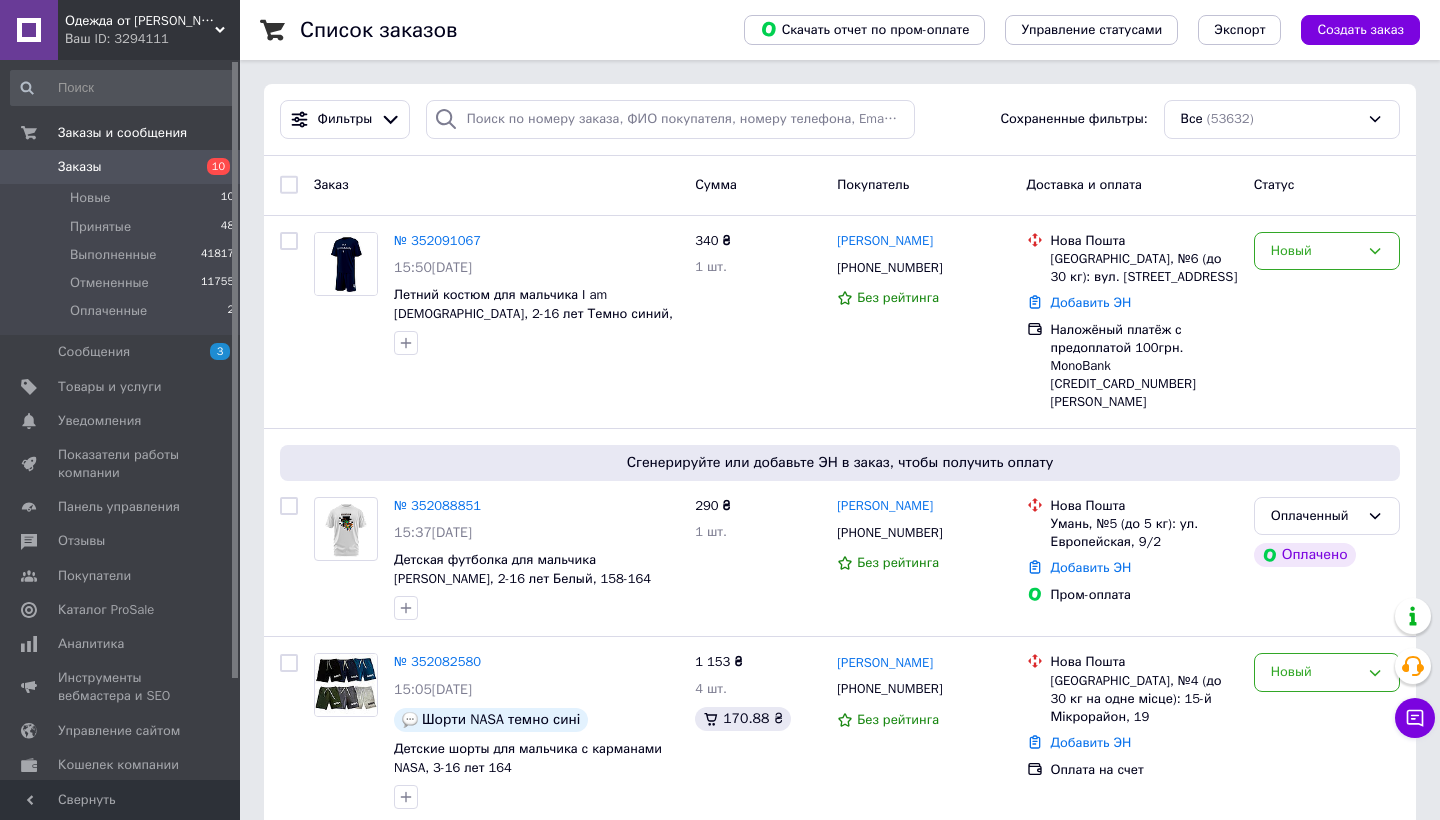 click on "Заказы" at bounding box center [121, 167] 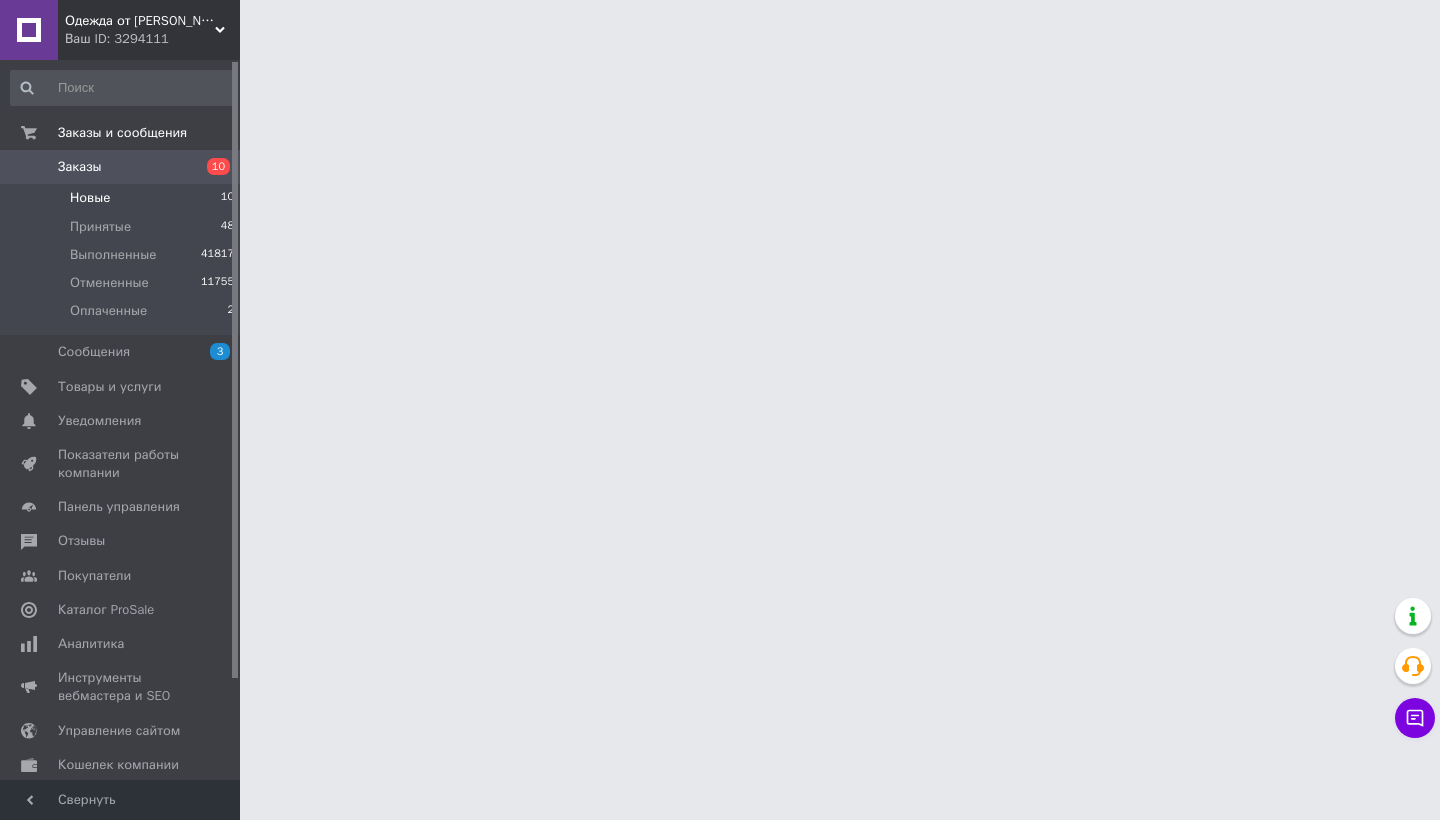 click on "Новые 10" at bounding box center (123, 198) 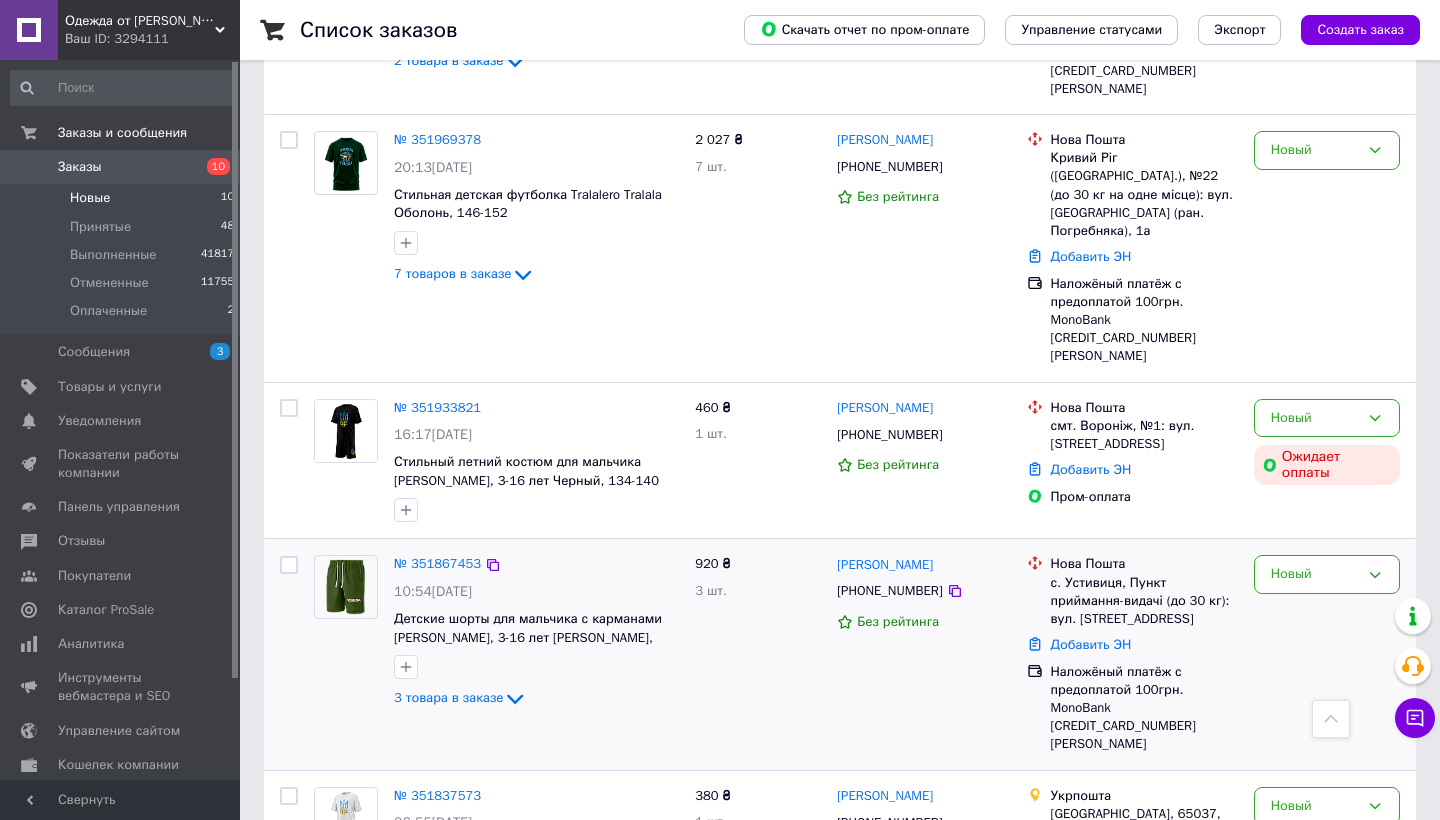 scroll, scrollTop: 1287, scrollLeft: 0, axis: vertical 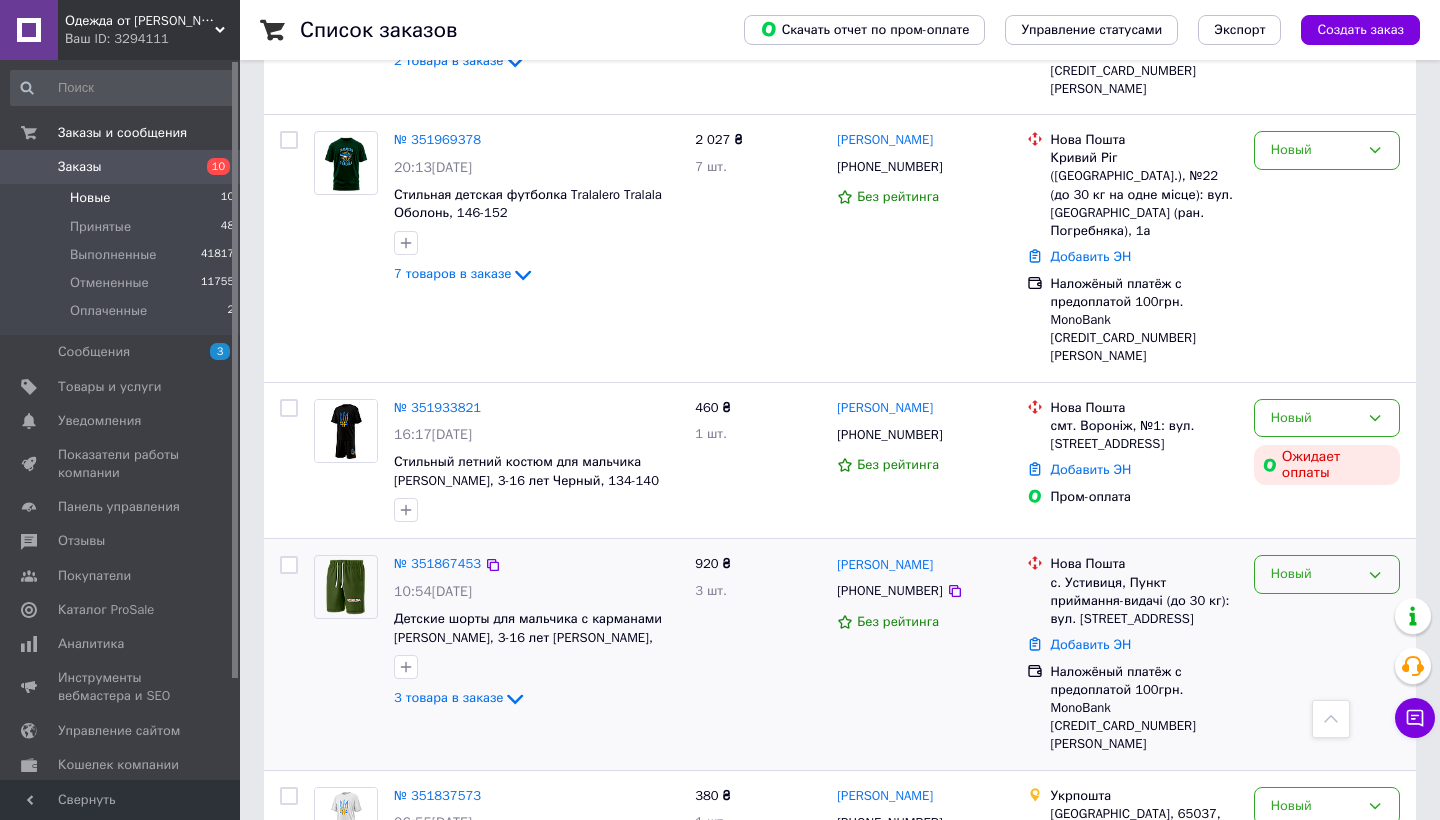 click on "Новый" at bounding box center (1315, 574) 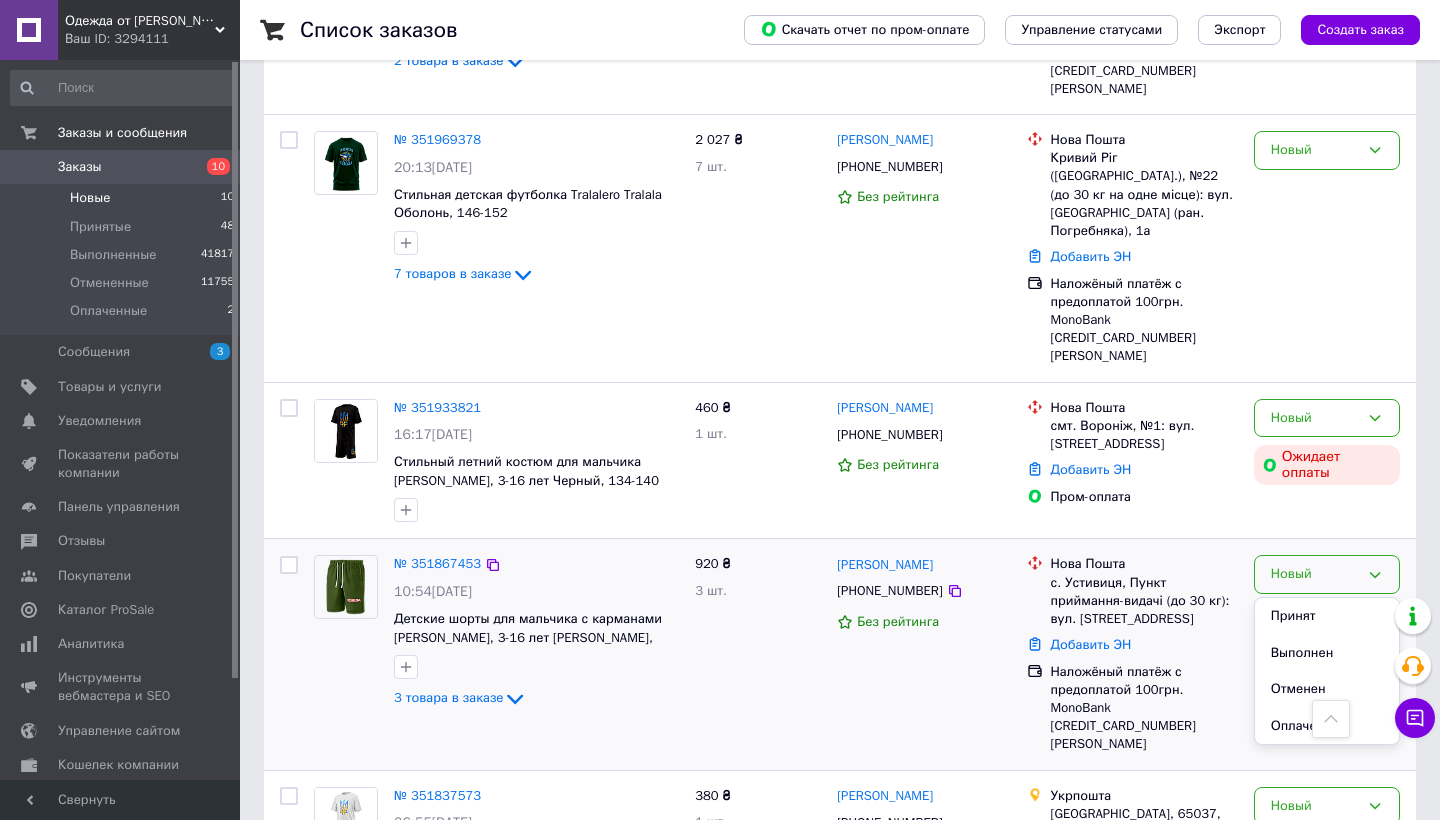 click on "Отменен" at bounding box center (1327, 689) 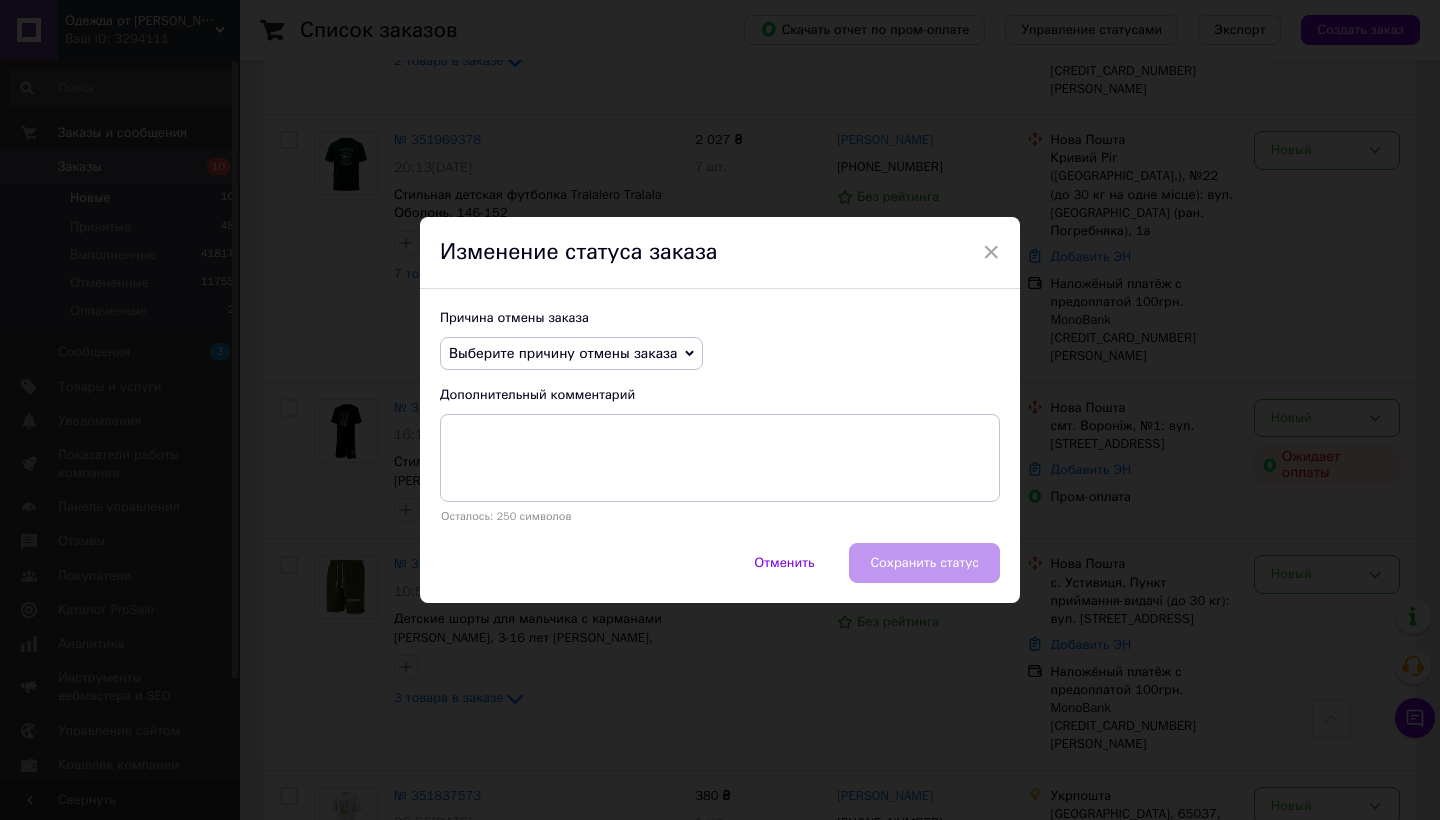 click on "Выберите причину отмены заказа" at bounding box center (571, 354) 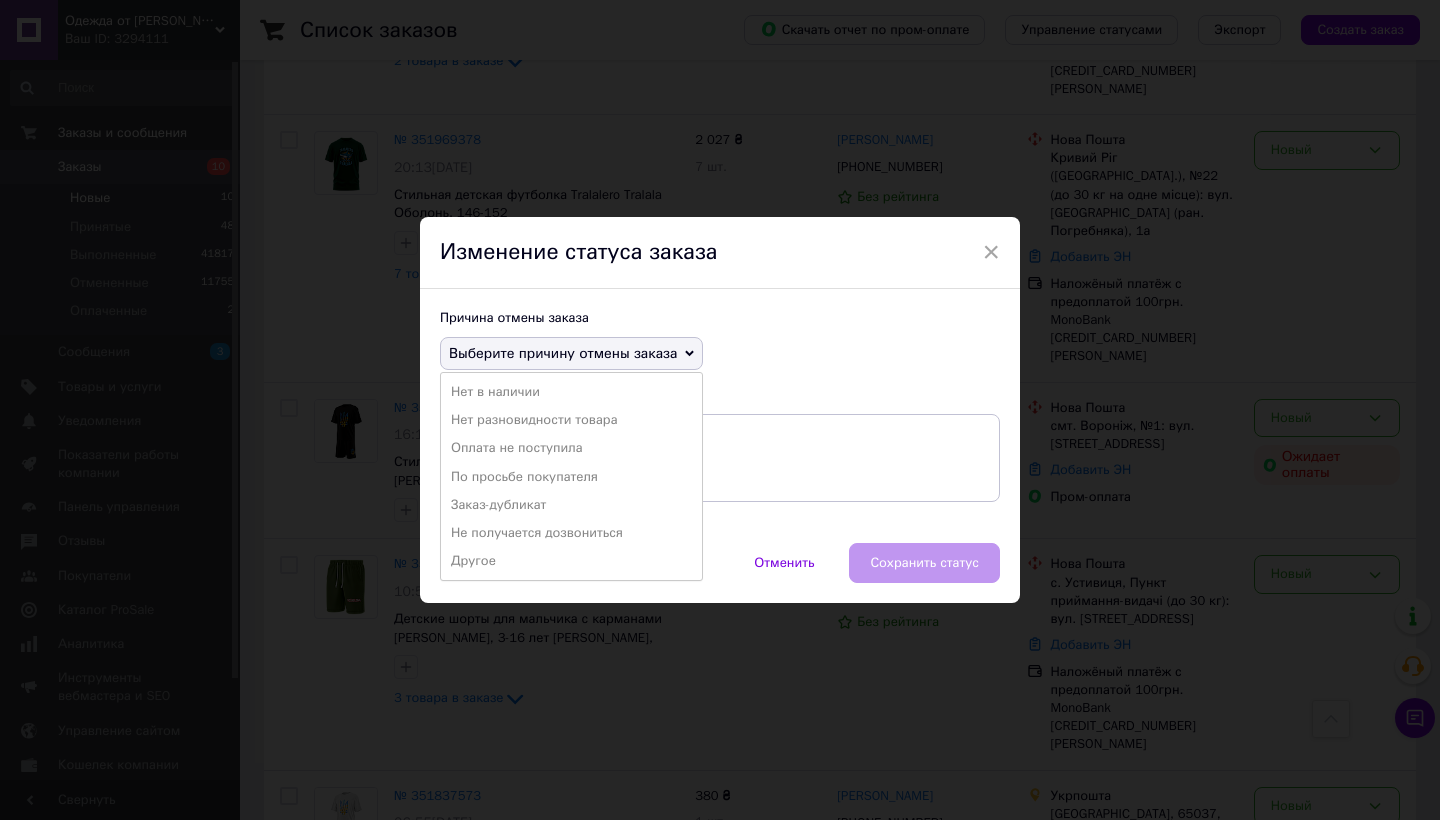 drag, startPoint x: 501, startPoint y: 445, endPoint x: 517, endPoint y: 446, distance: 16.03122 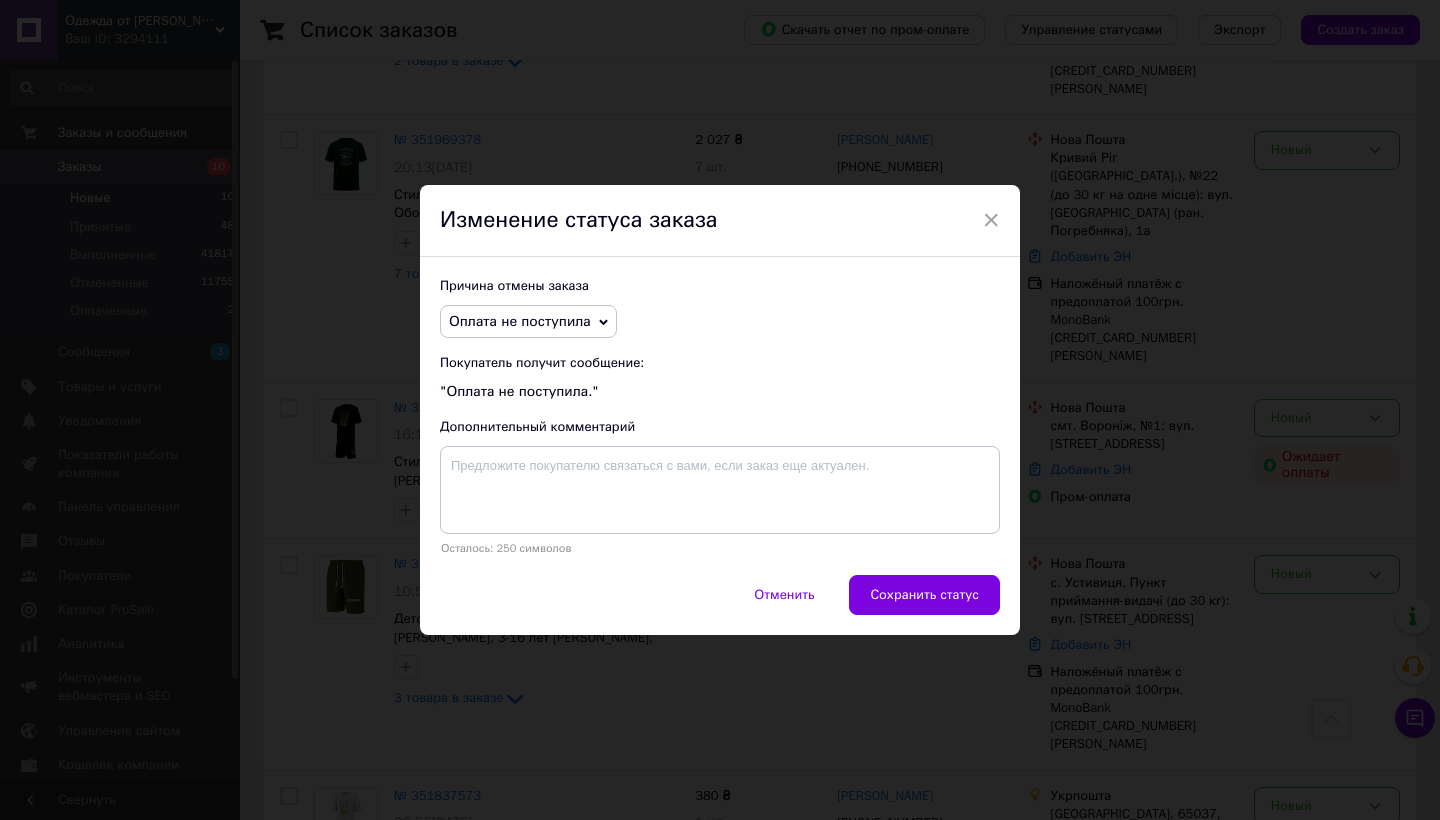 click on "Сохранить статус" at bounding box center (924, 595) 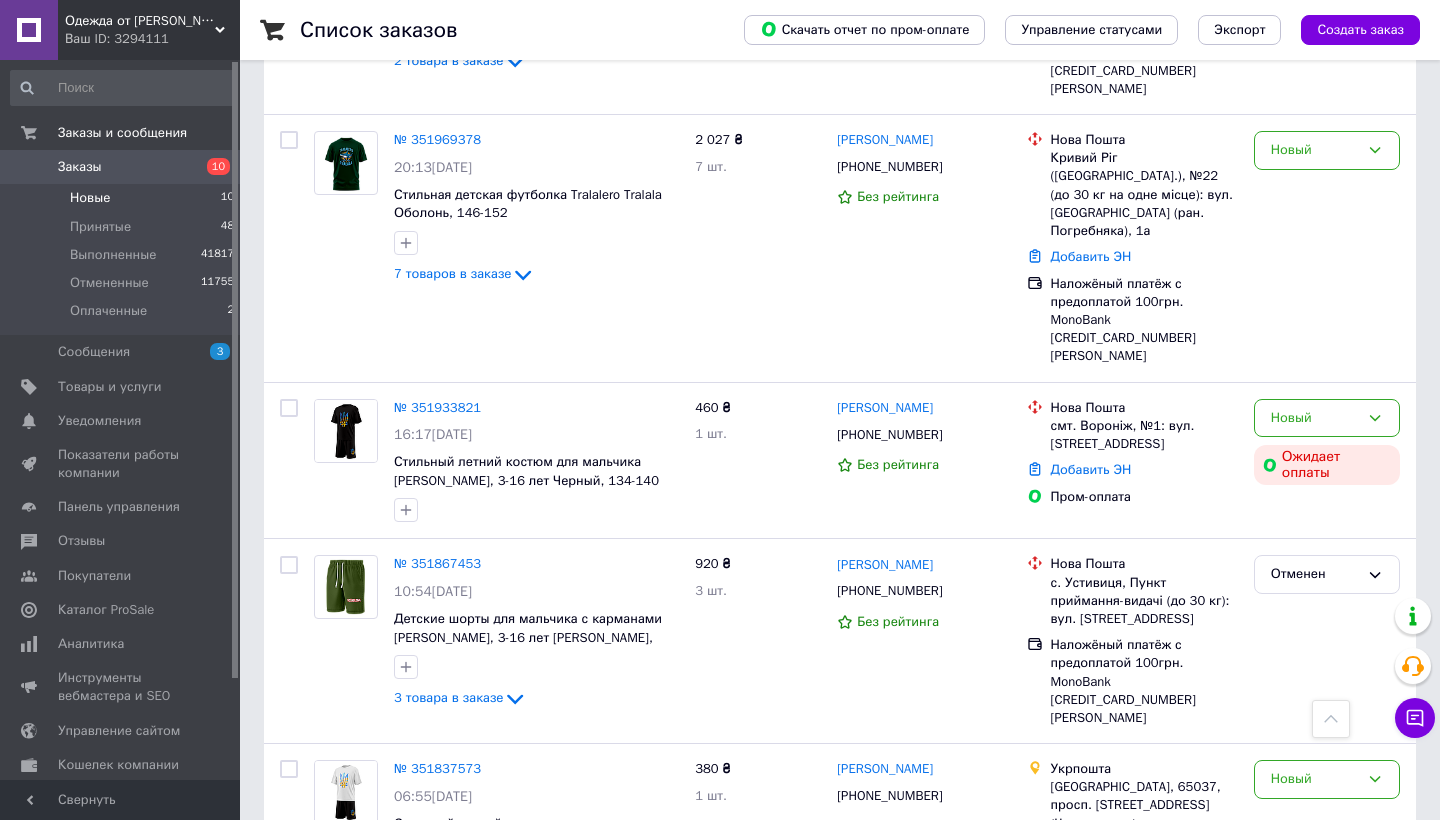 click on "Заказы" at bounding box center (80, 167) 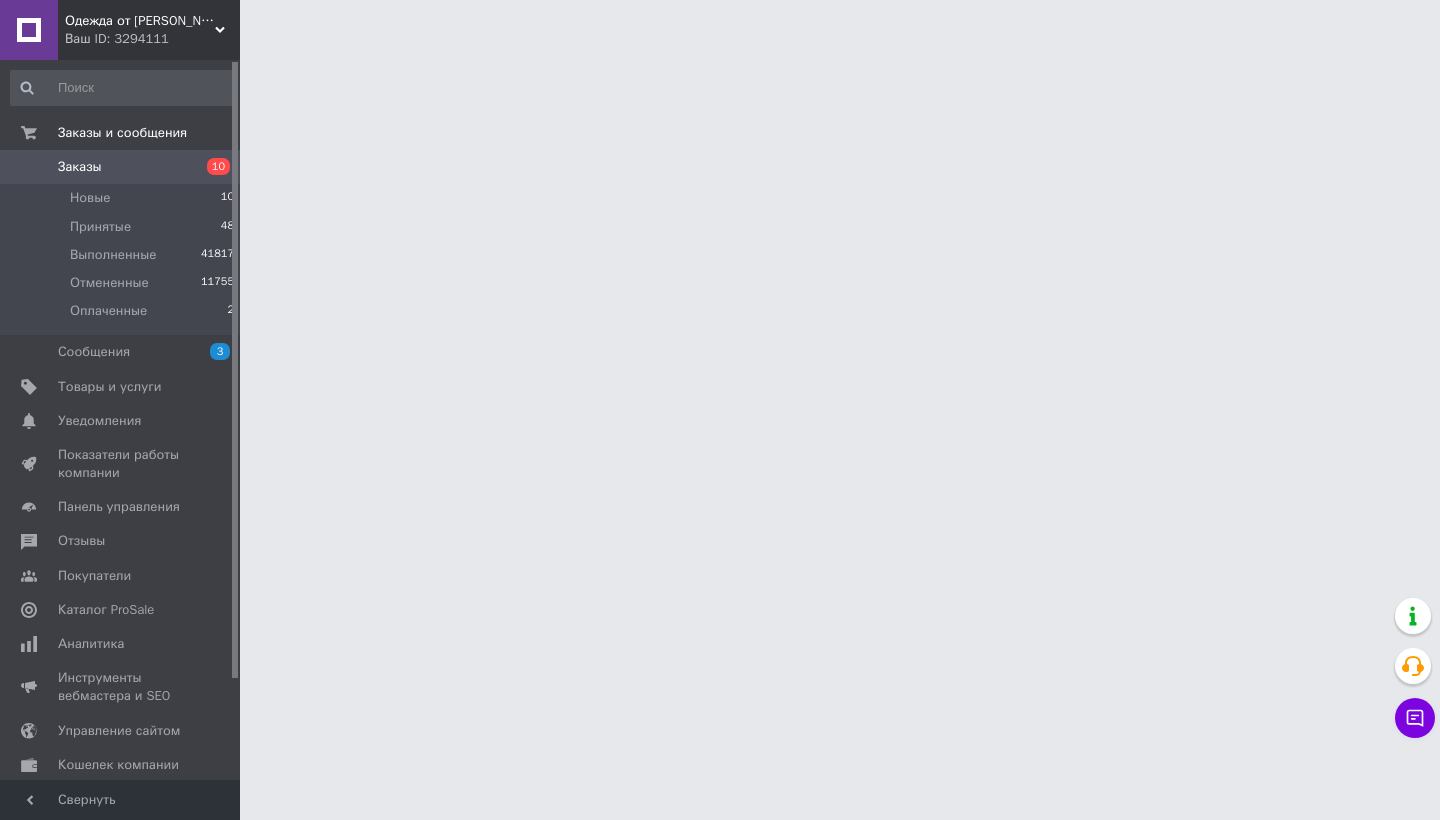 scroll, scrollTop: 0, scrollLeft: 0, axis: both 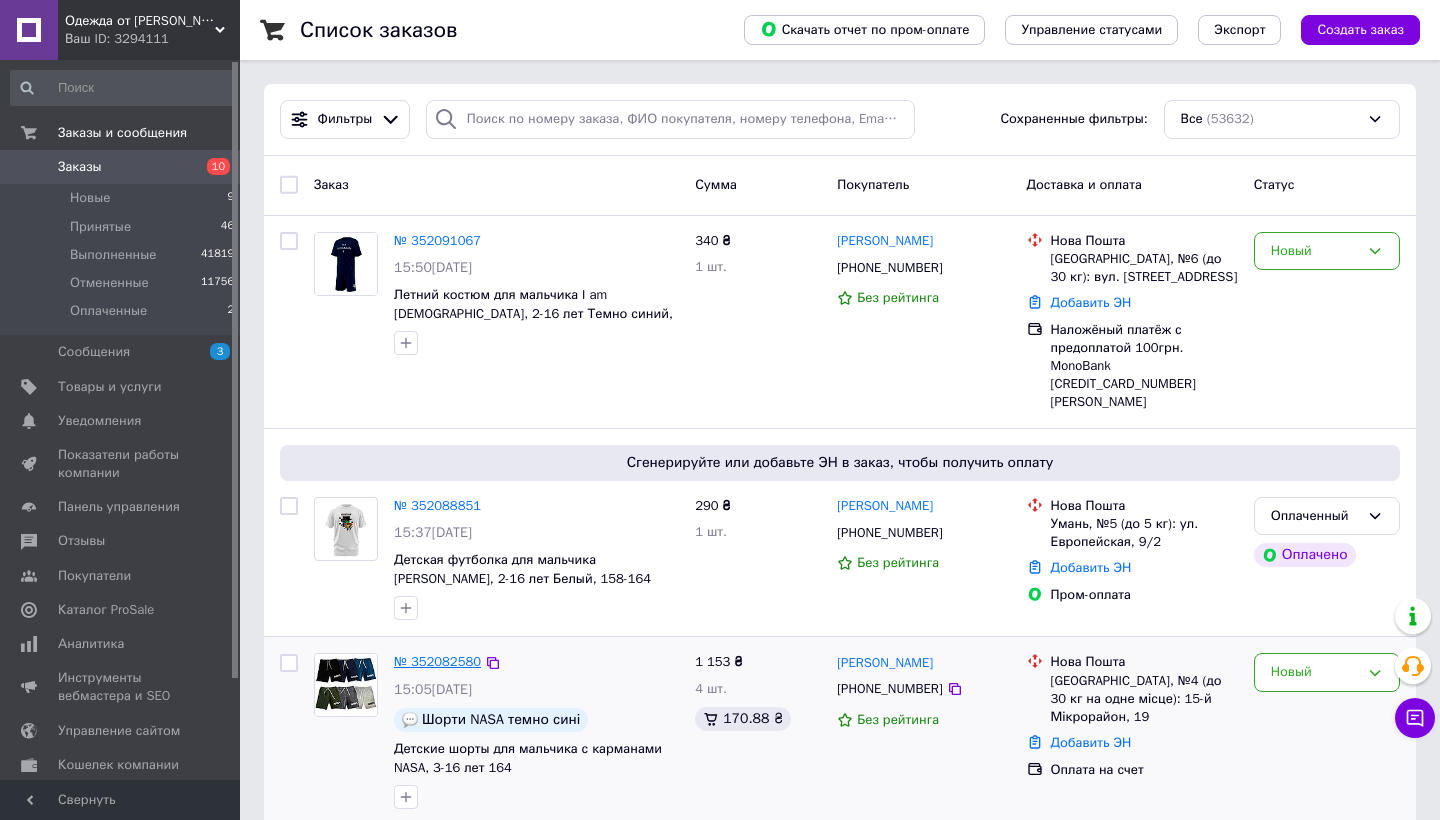 click on "№ 352082580" at bounding box center (437, 661) 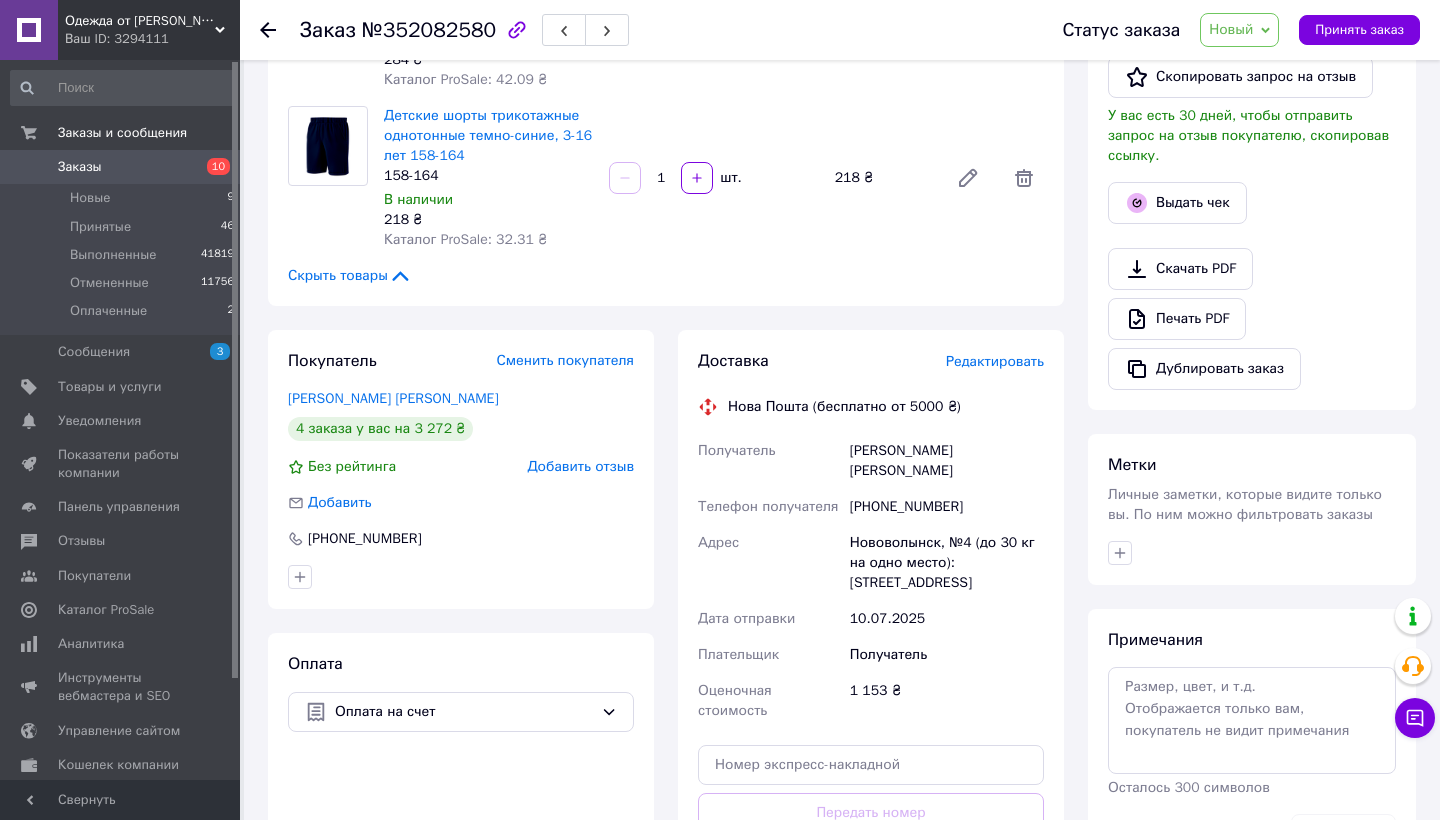 scroll, scrollTop: 871, scrollLeft: 0, axis: vertical 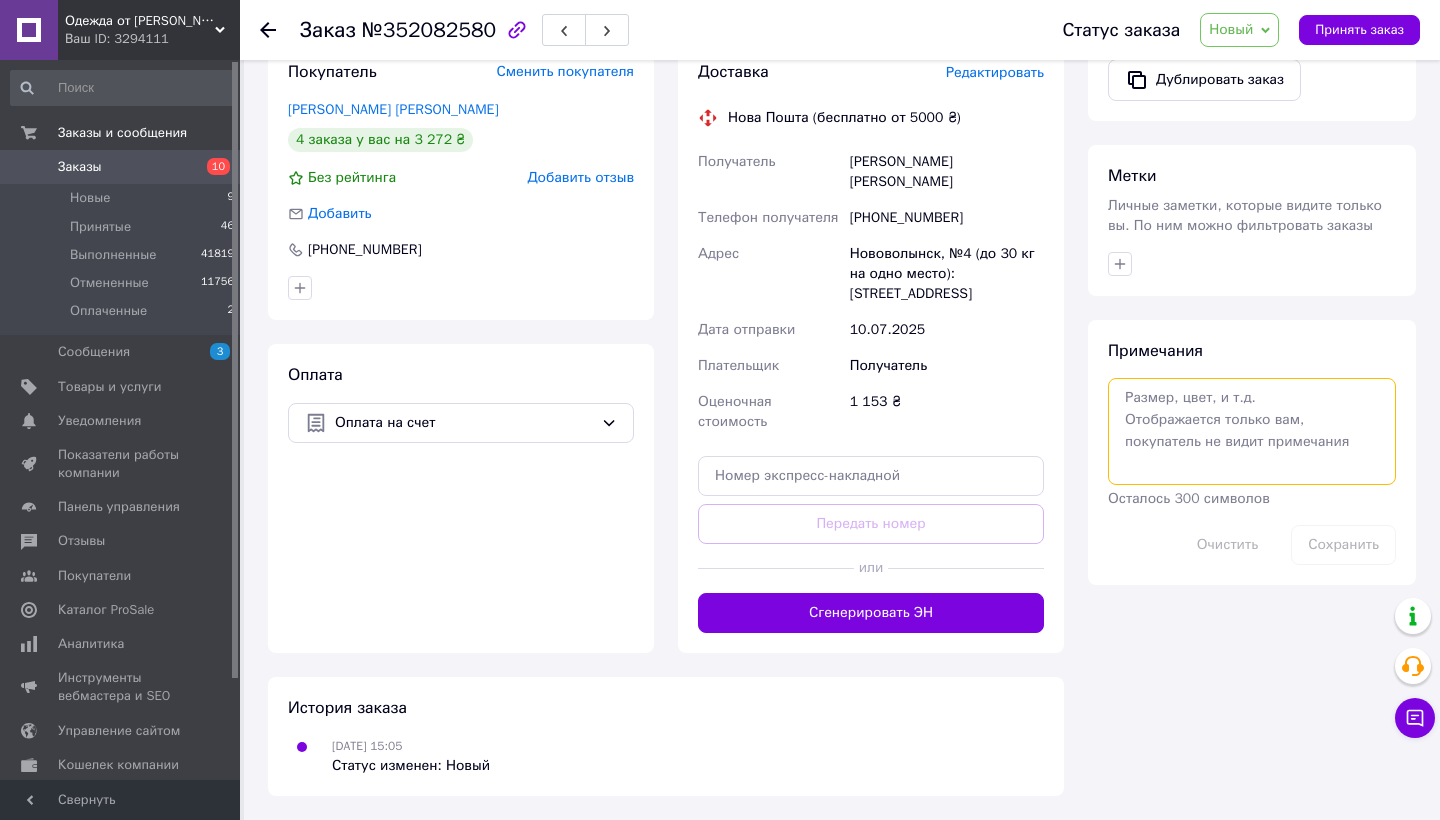 click at bounding box center [1252, 431] 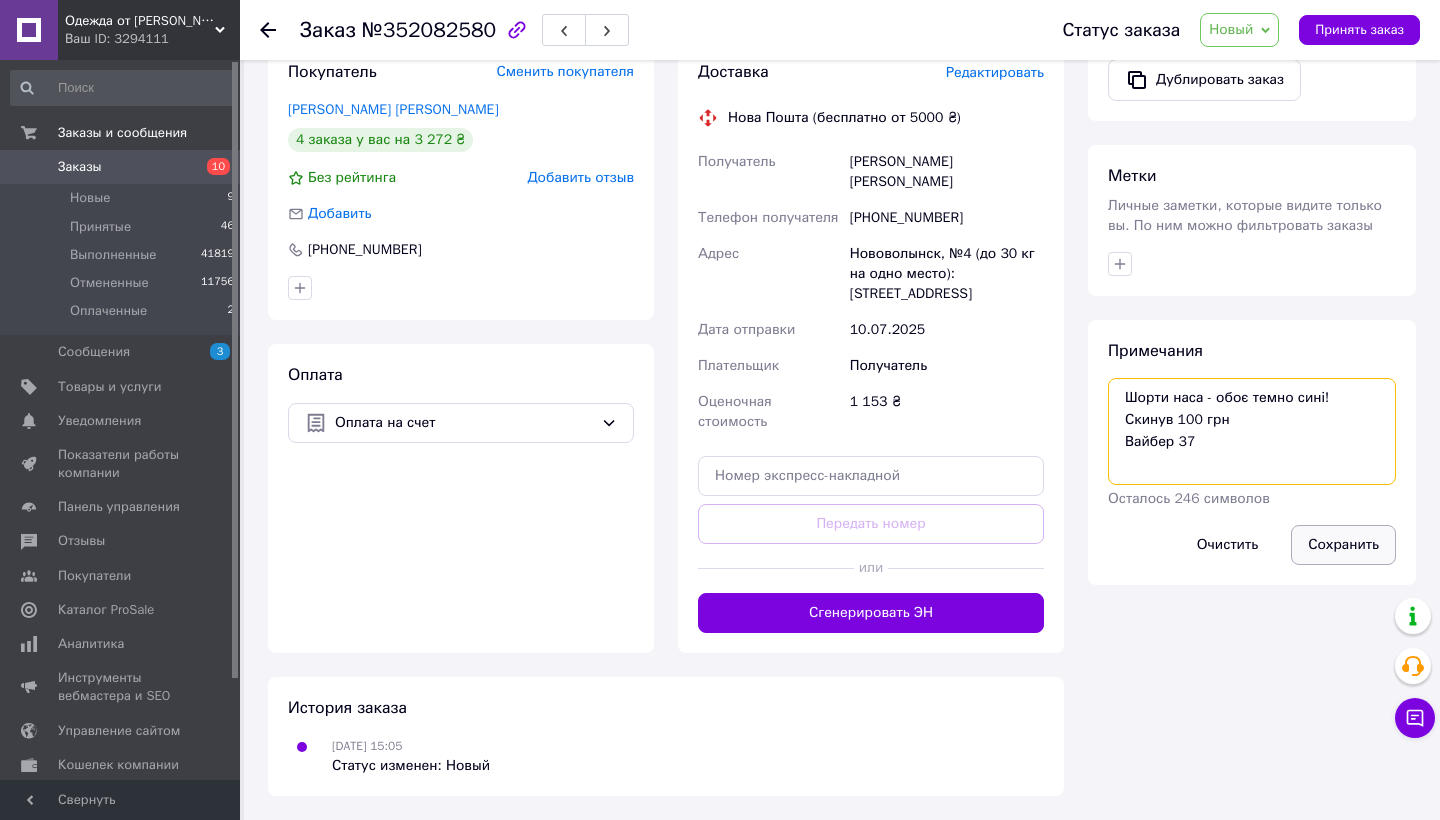 type on "Шорти наса - обоє темно сині!
Скинув 100 грн
Вайбер 37" 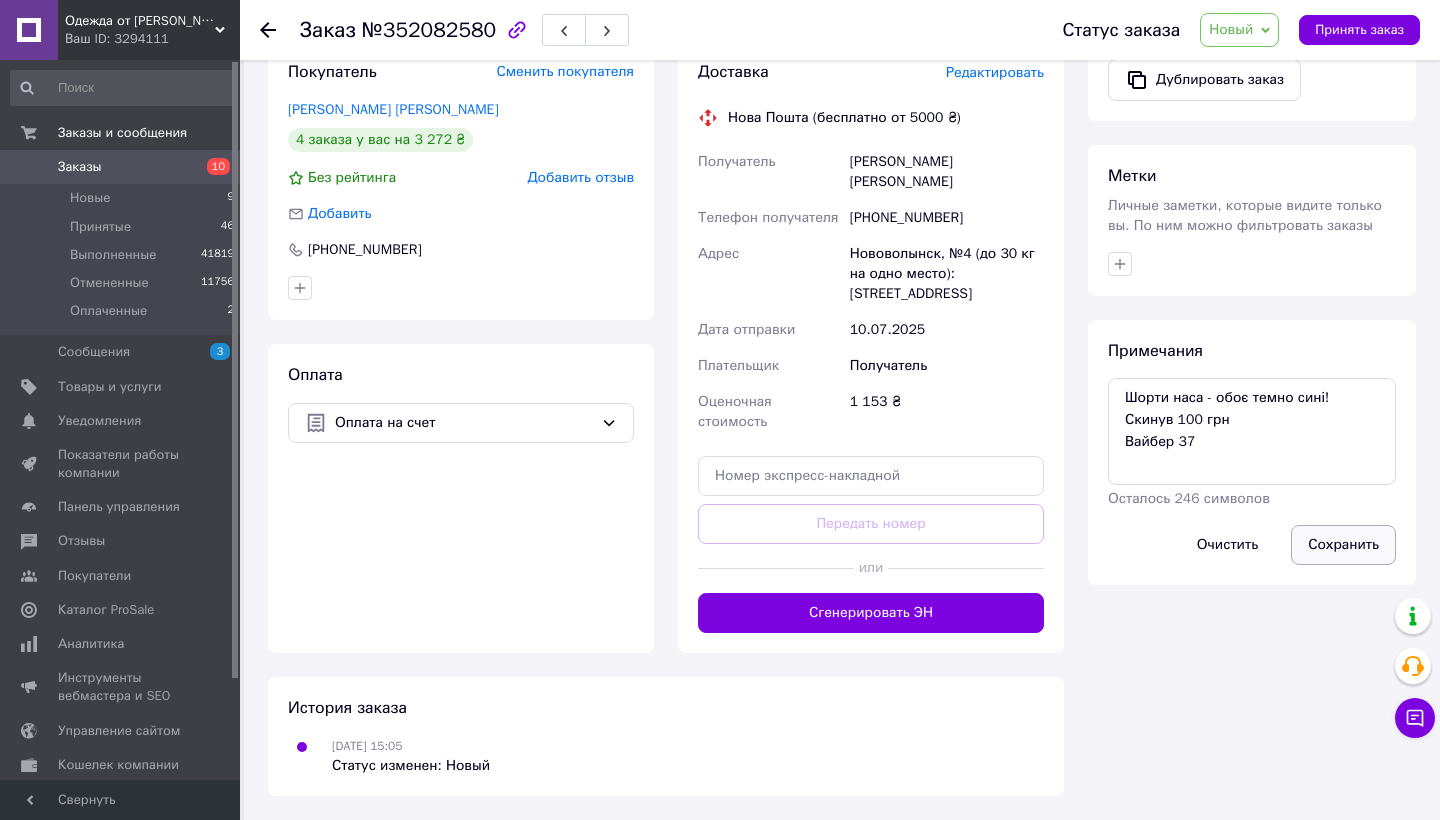 click on "Сохранить" at bounding box center (1343, 545) 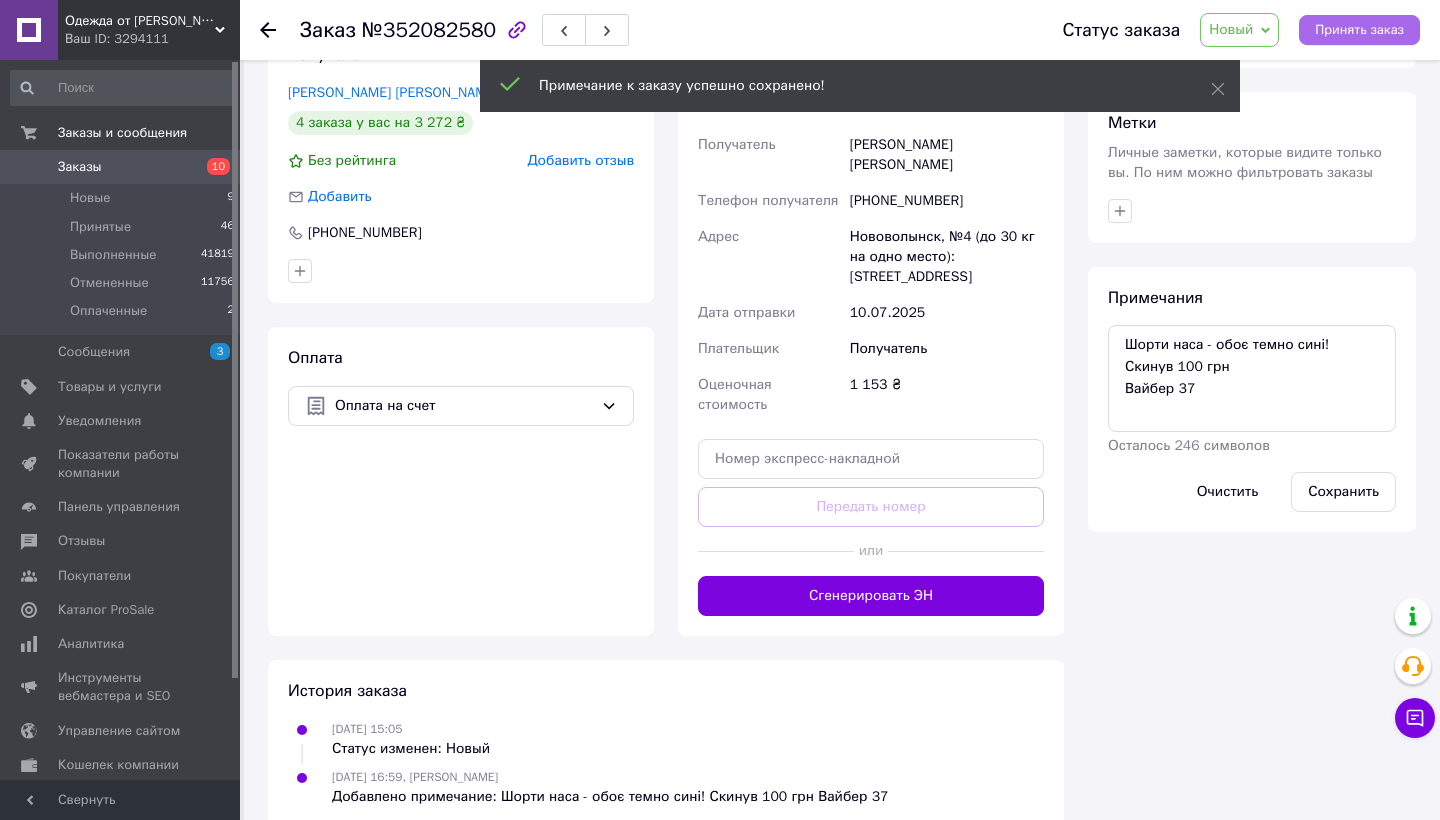 click on "Принять заказ" at bounding box center (1359, 30) 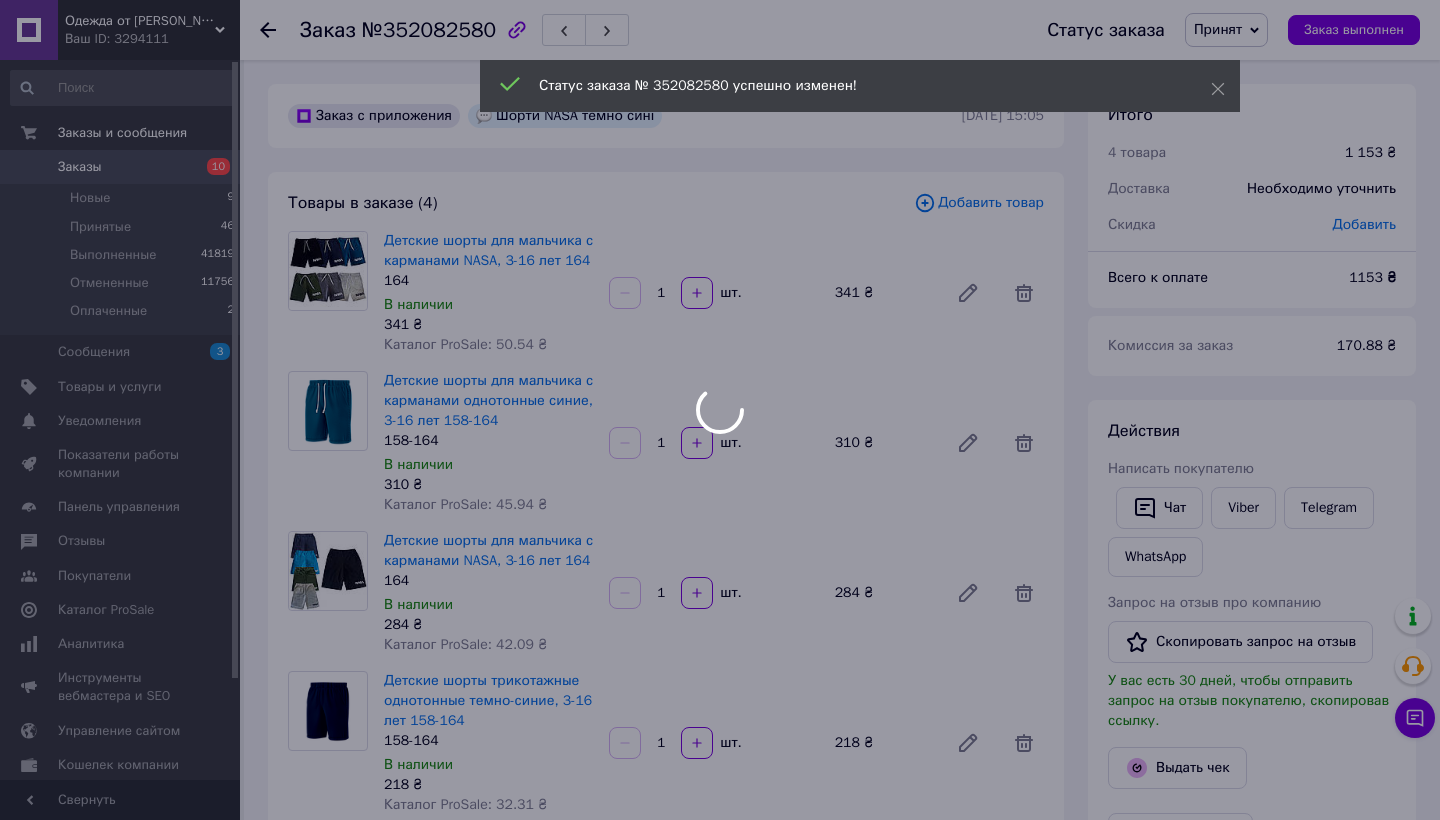 scroll, scrollTop: 0, scrollLeft: 0, axis: both 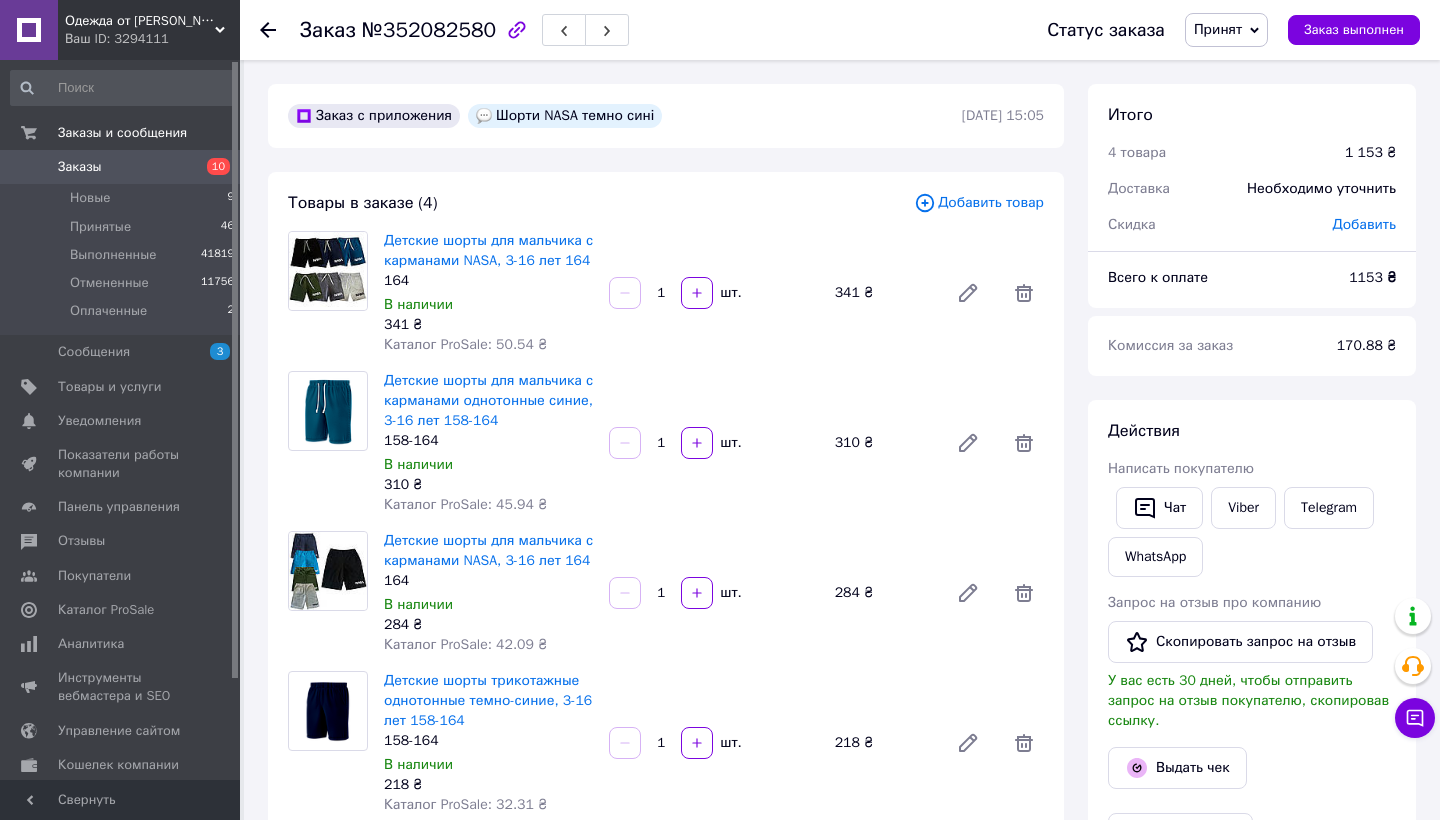 click on "Заказы" at bounding box center [121, 167] 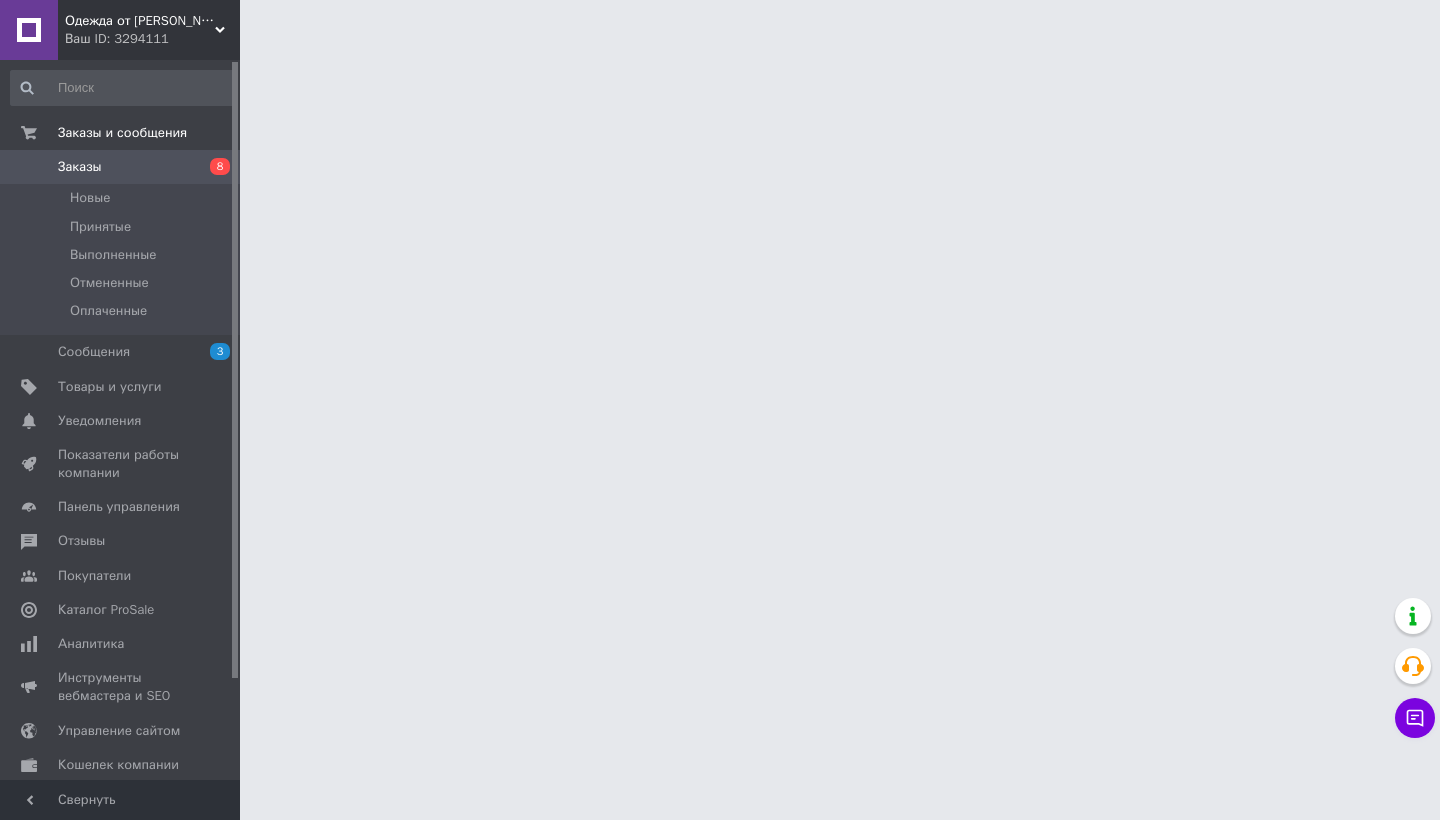 scroll, scrollTop: 0, scrollLeft: 0, axis: both 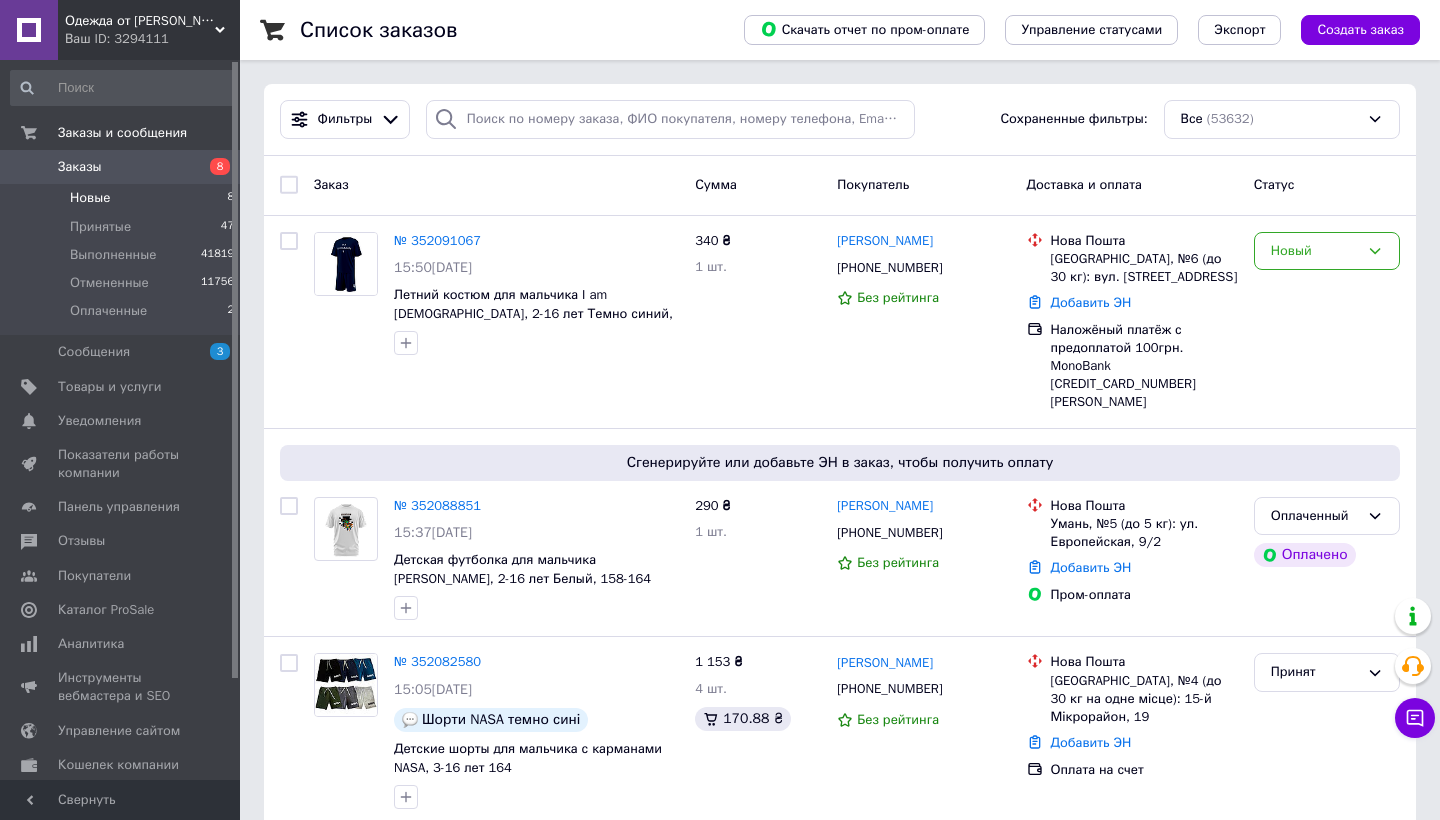 click on "Новые 8" at bounding box center [123, 198] 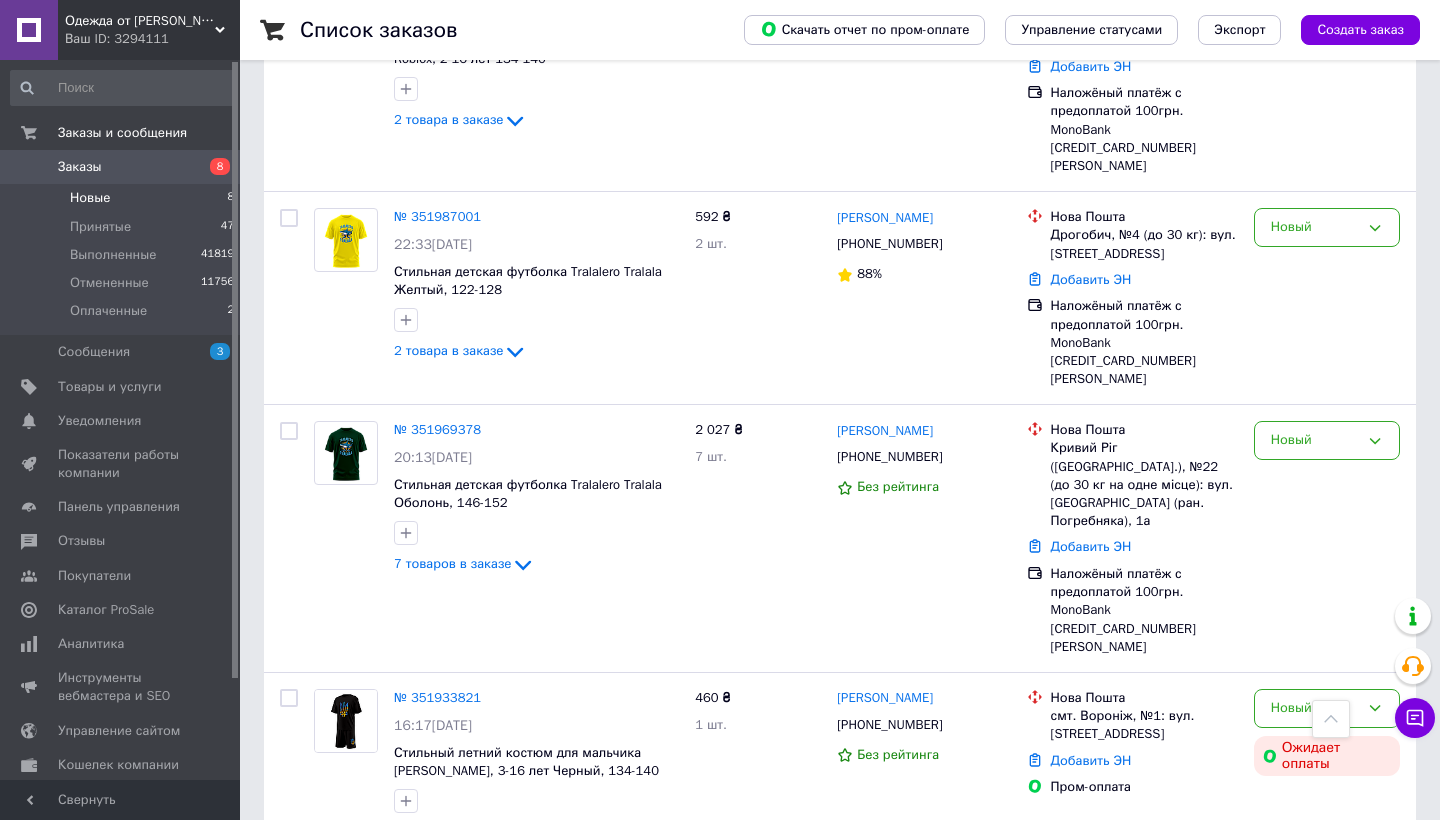 scroll, scrollTop: 777, scrollLeft: 0, axis: vertical 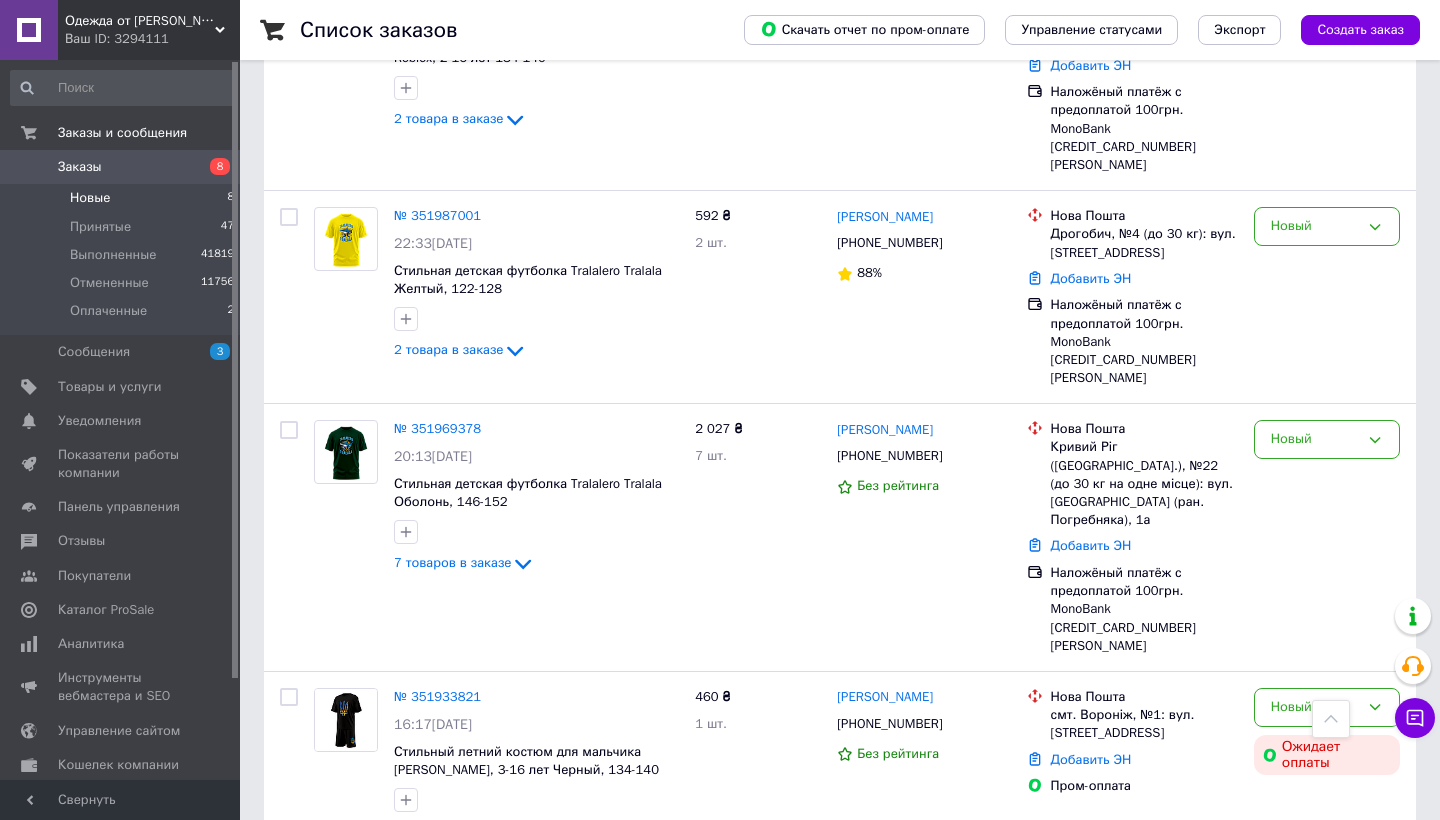 click on "№ 351969378" at bounding box center (437, 428) 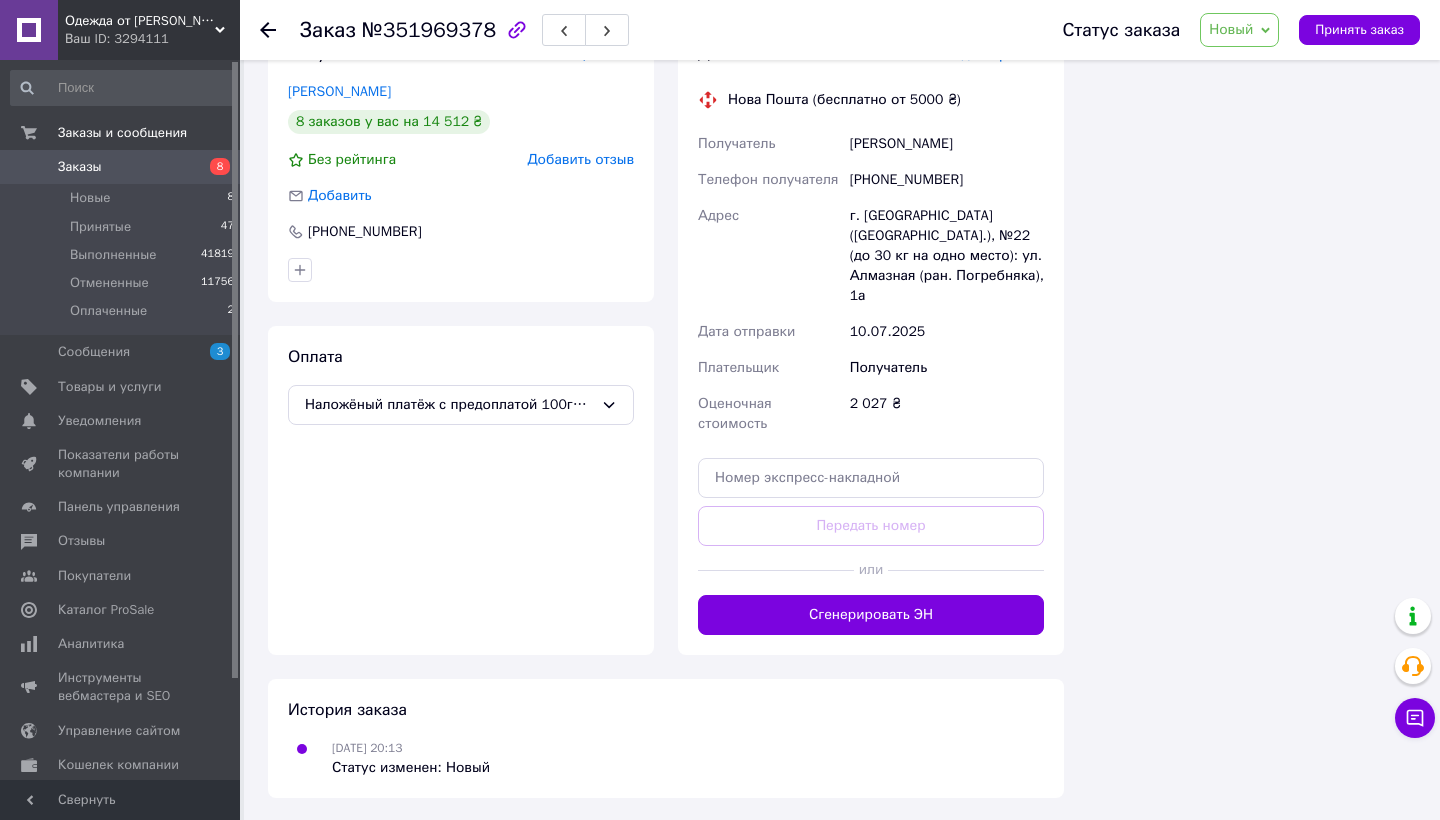 scroll, scrollTop: 636, scrollLeft: 0, axis: vertical 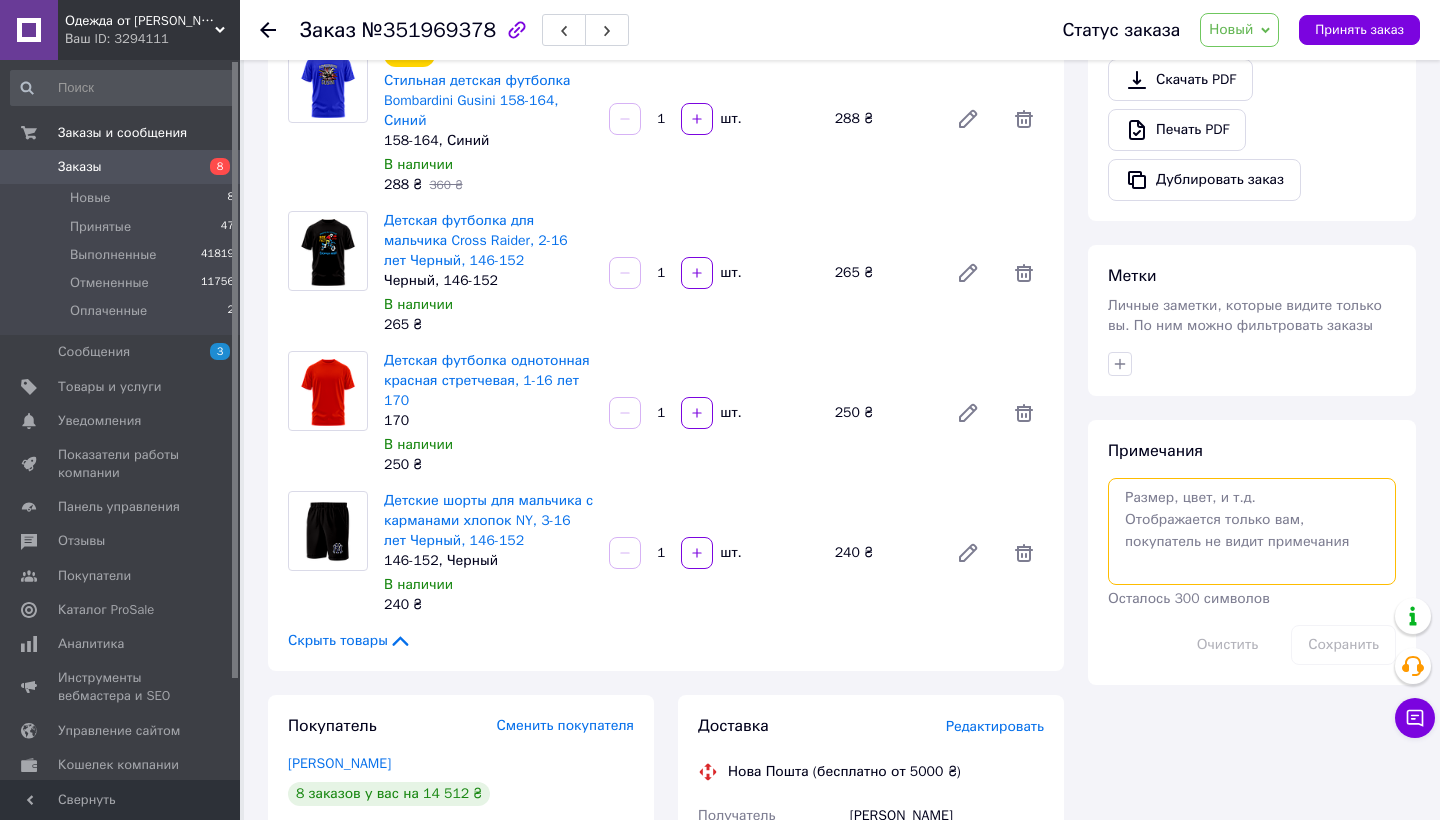 click at bounding box center (1252, 531) 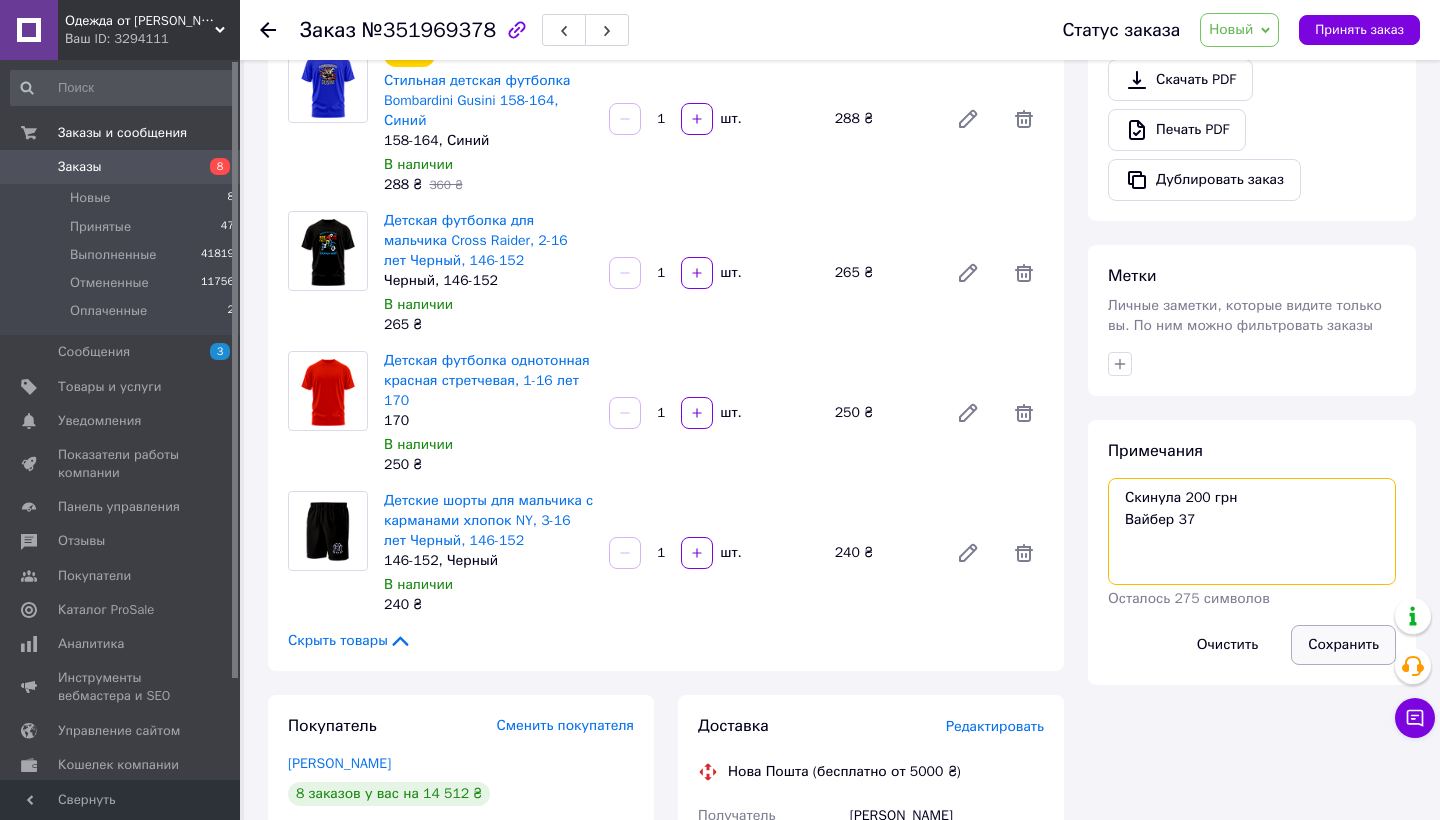 type on "Скинула 200 грн
Вайбер 37" 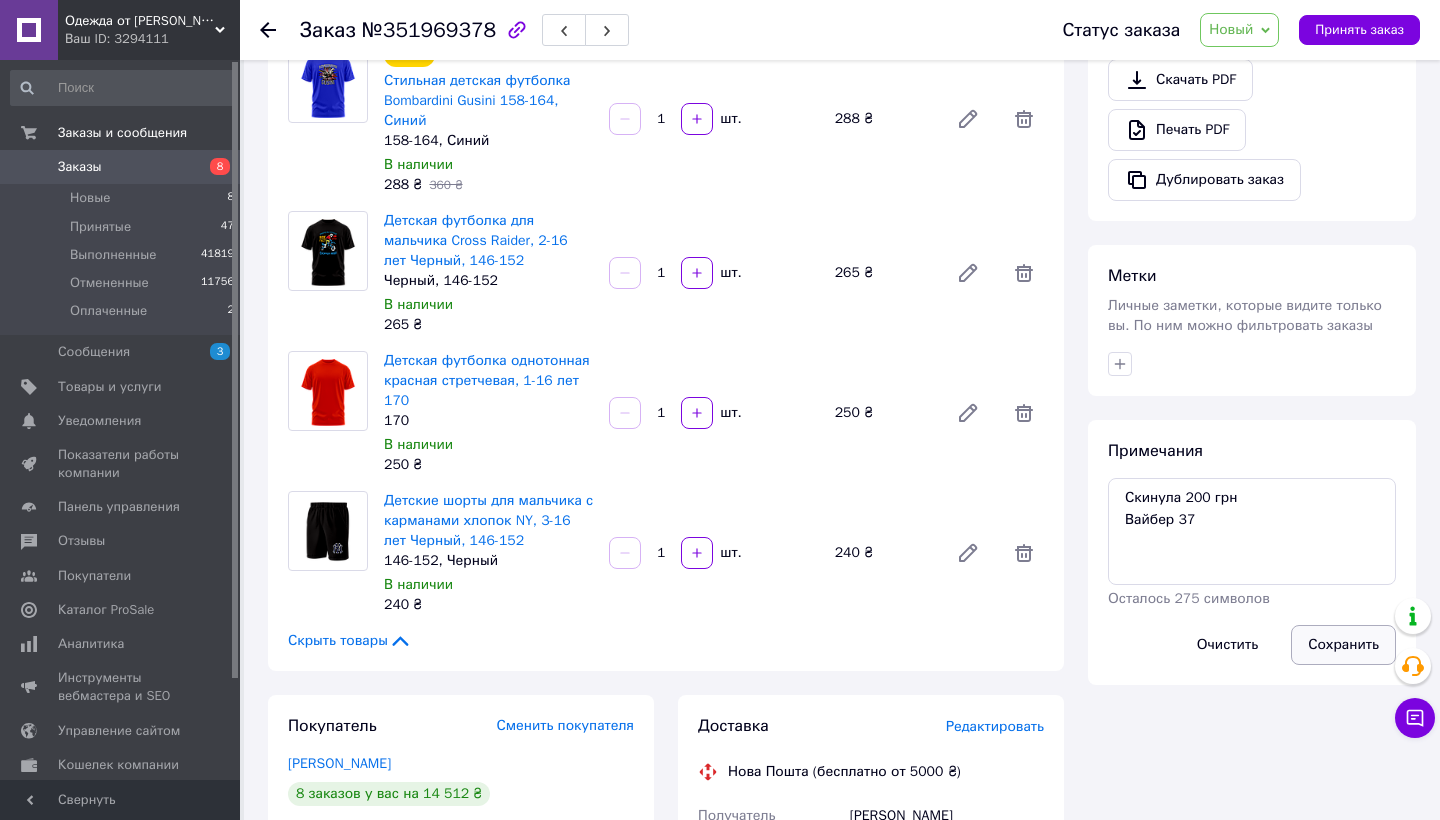 click on "Сохранить" at bounding box center (1343, 645) 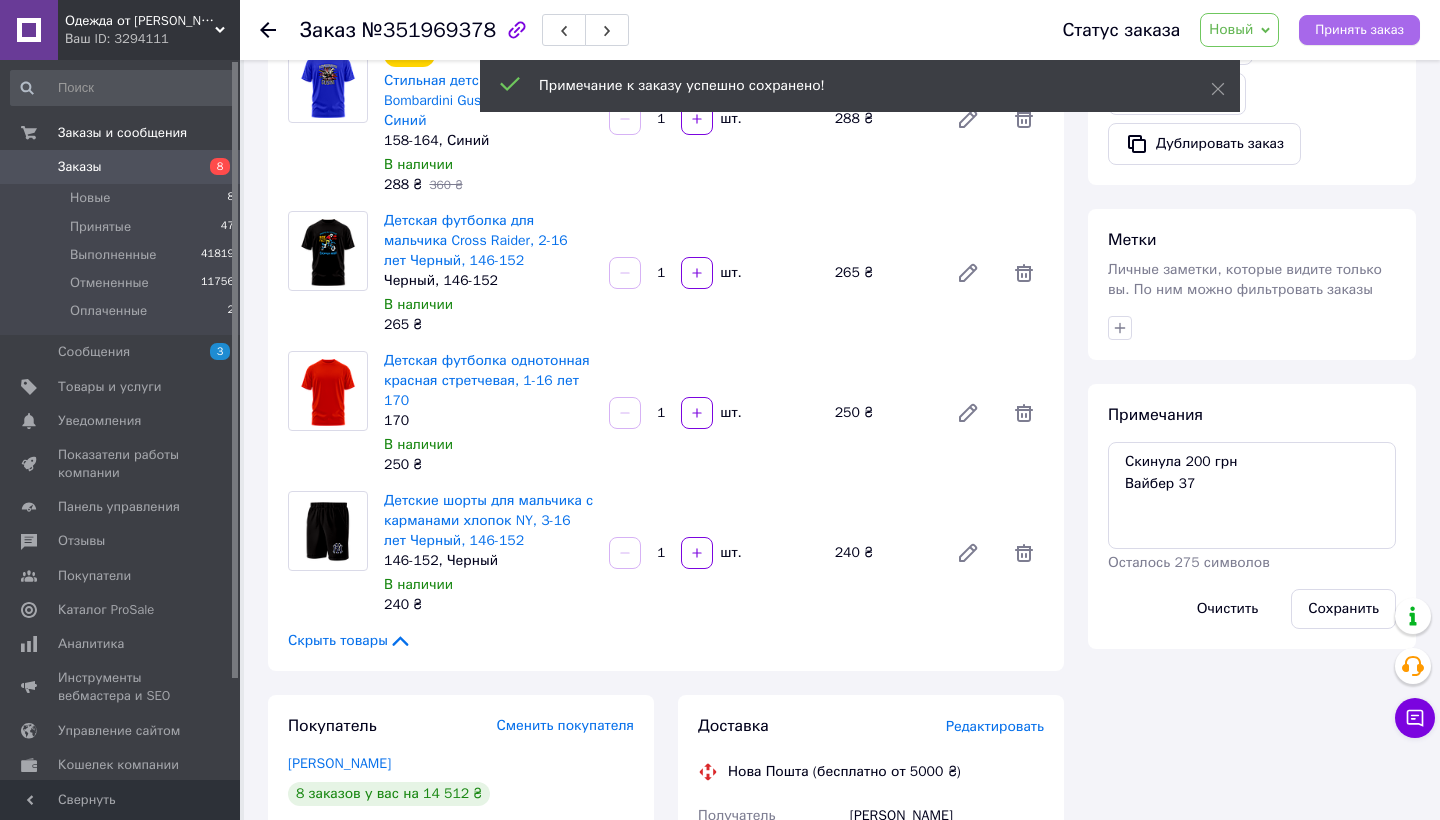 click on "Принять заказ" at bounding box center [1359, 30] 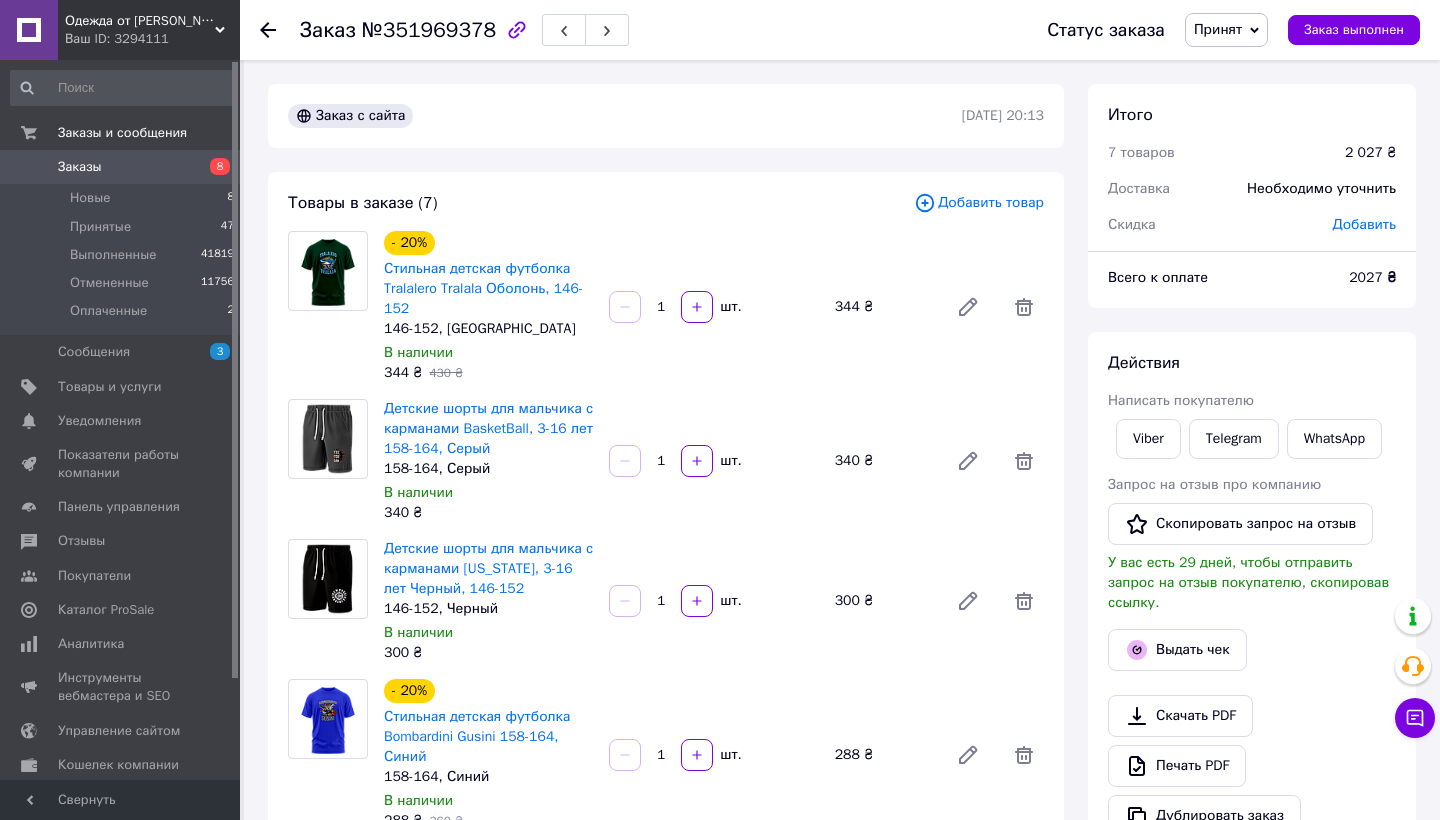 scroll, scrollTop: -1, scrollLeft: 0, axis: vertical 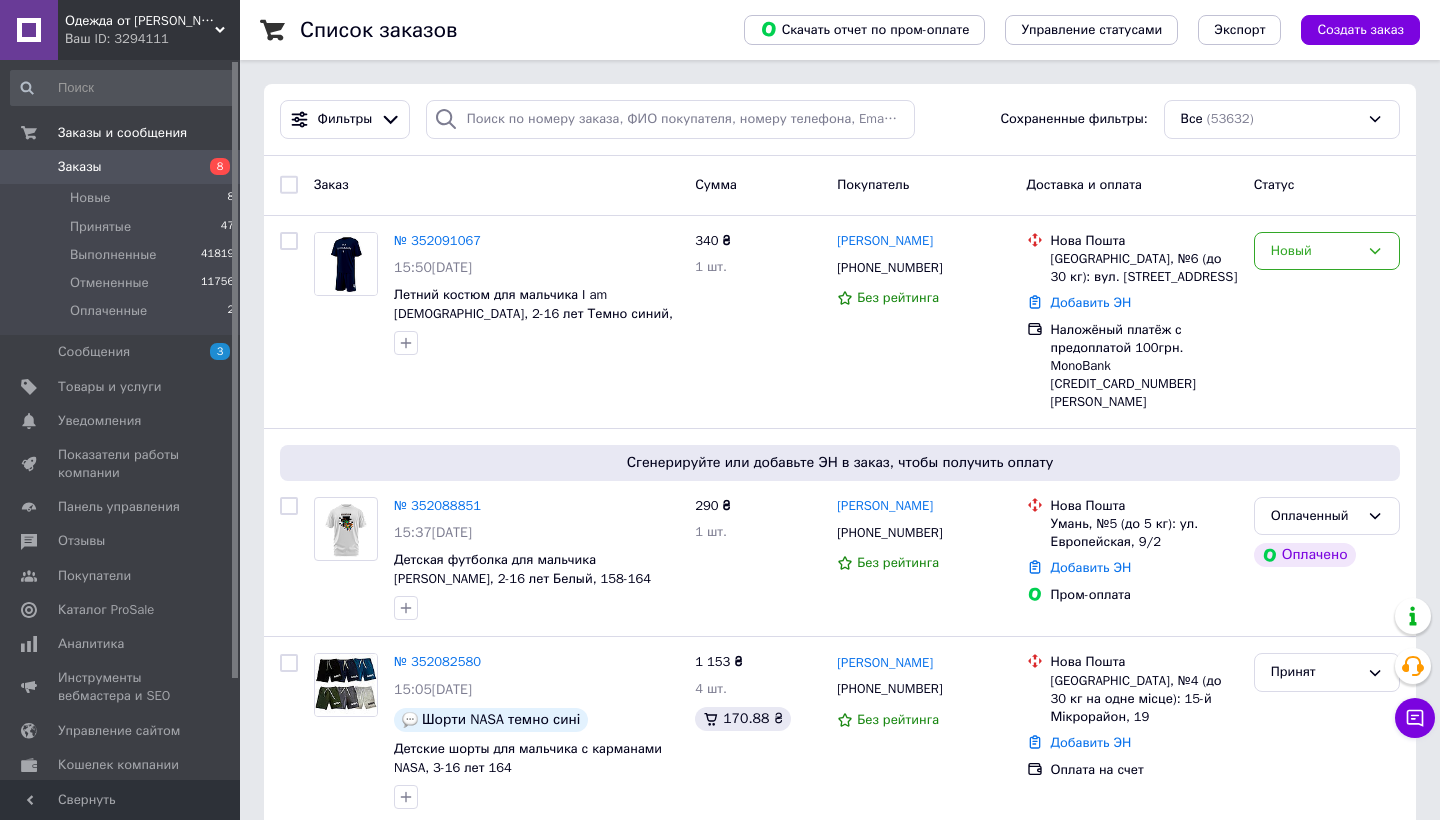 click on "8" at bounding box center [212, 167] 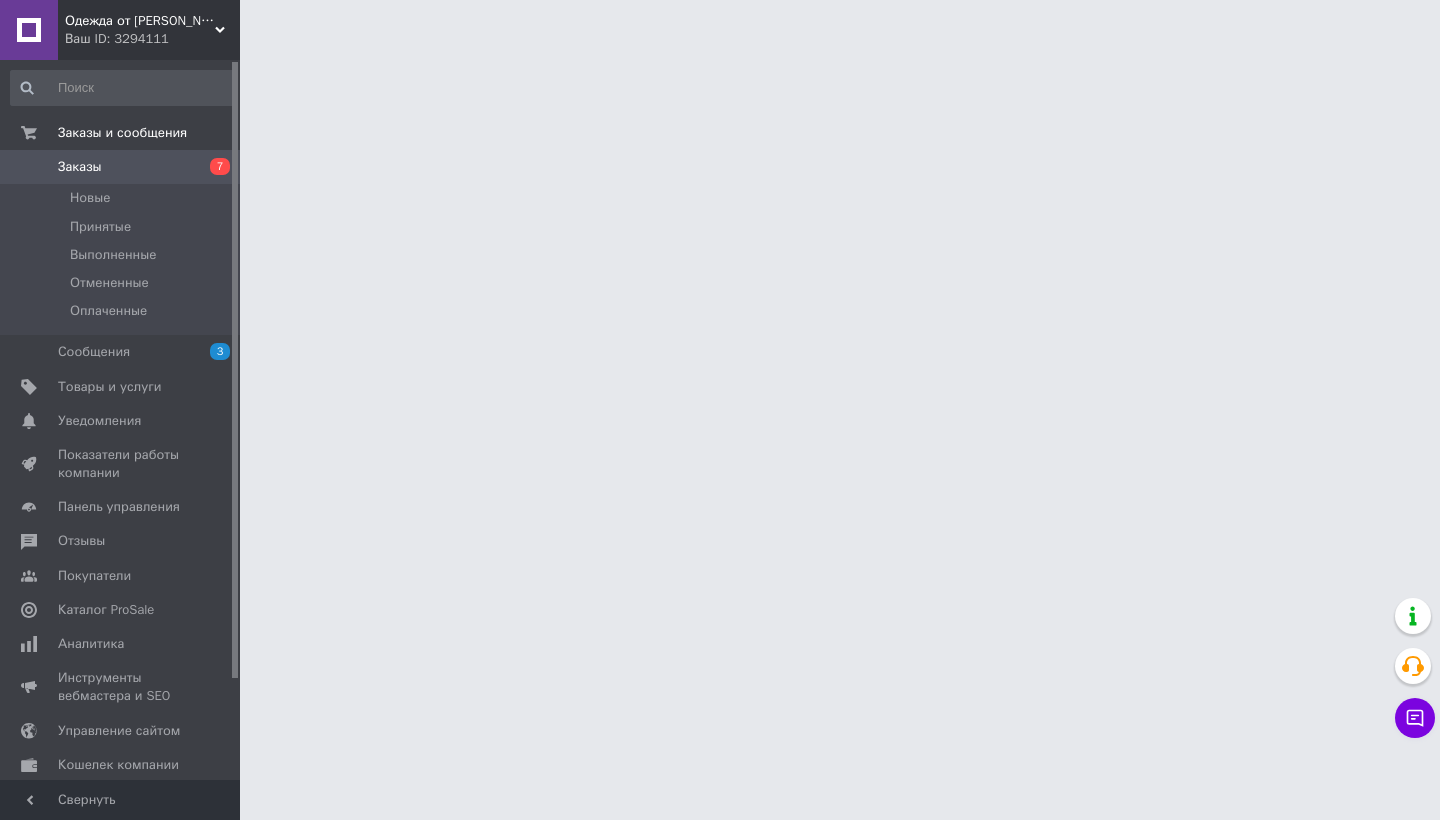 scroll, scrollTop: 0, scrollLeft: 0, axis: both 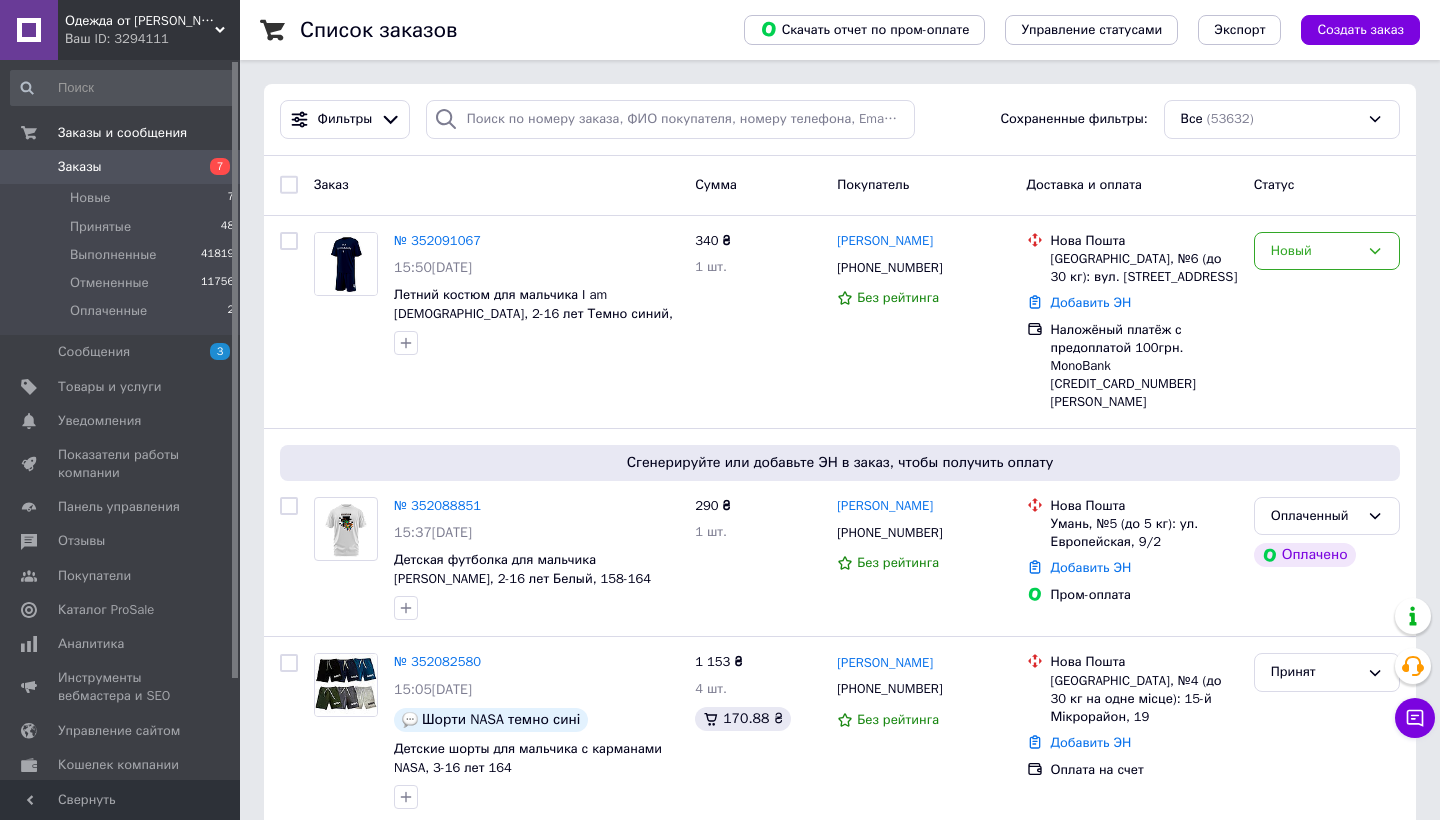 drag, startPoint x: 541, startPoint y: 94, endPoint x: 543, endPoint y: 116, distance: 22.090721 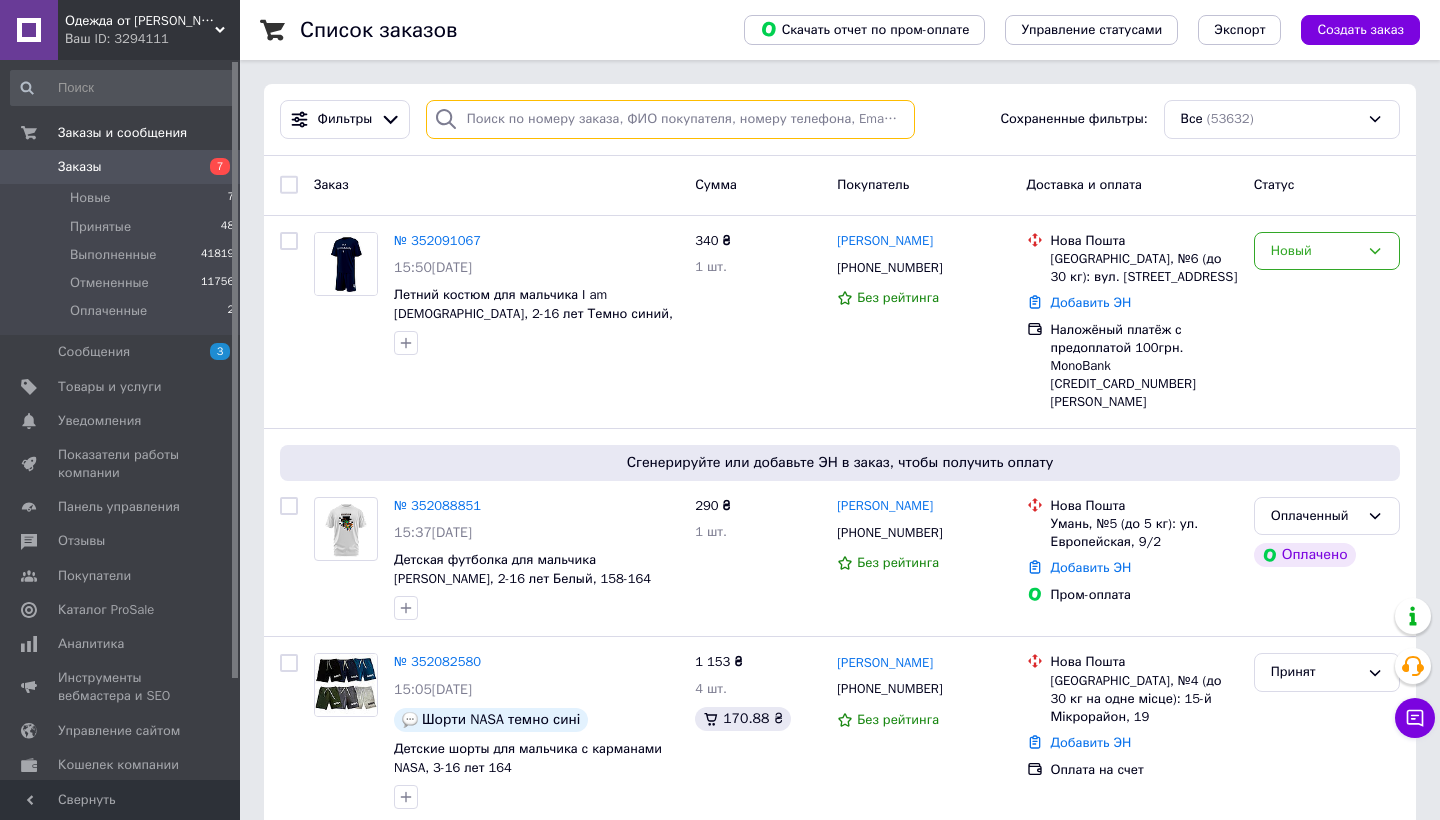 click at bounding box center (670, 119) 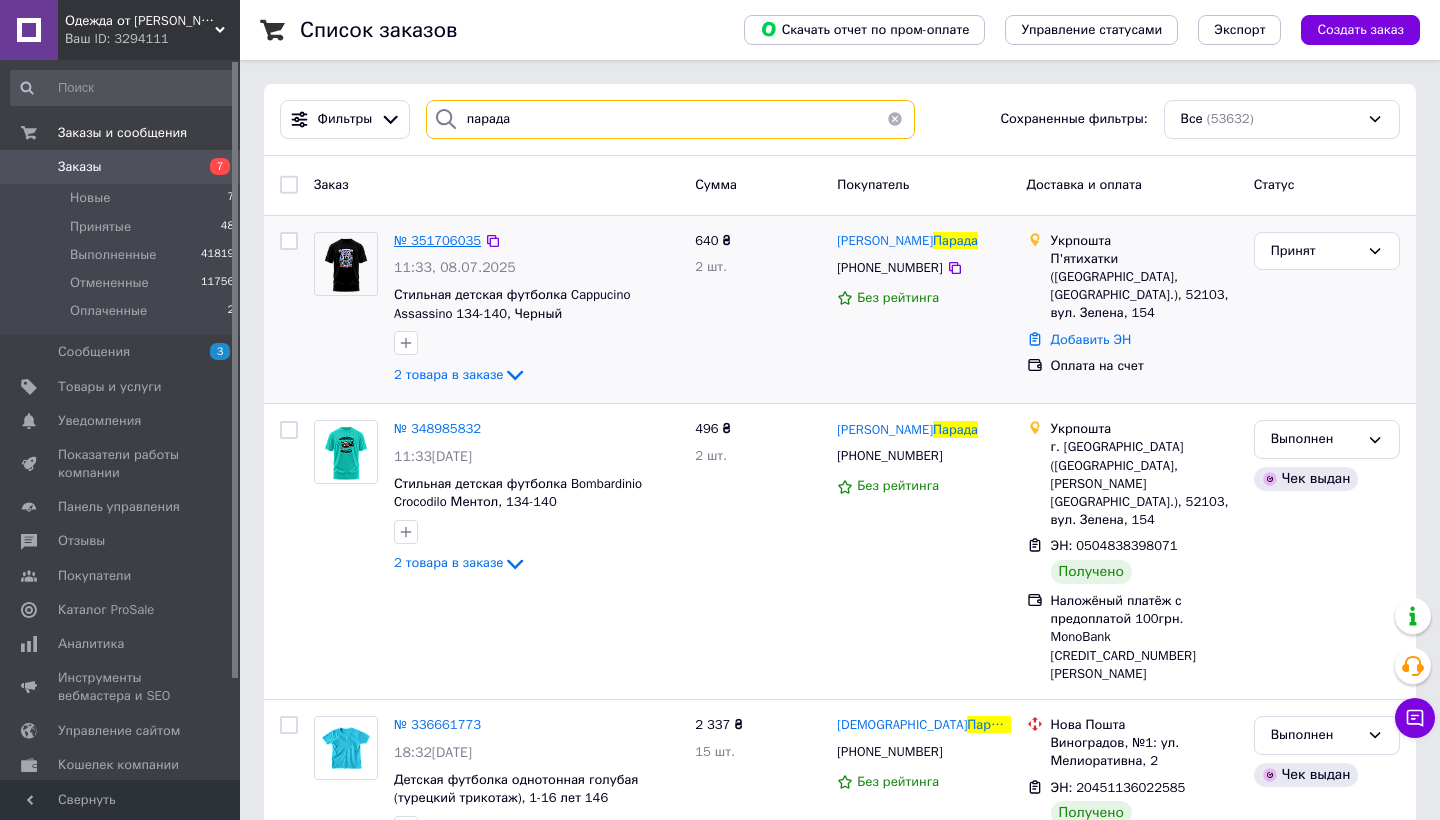 type on "парада" 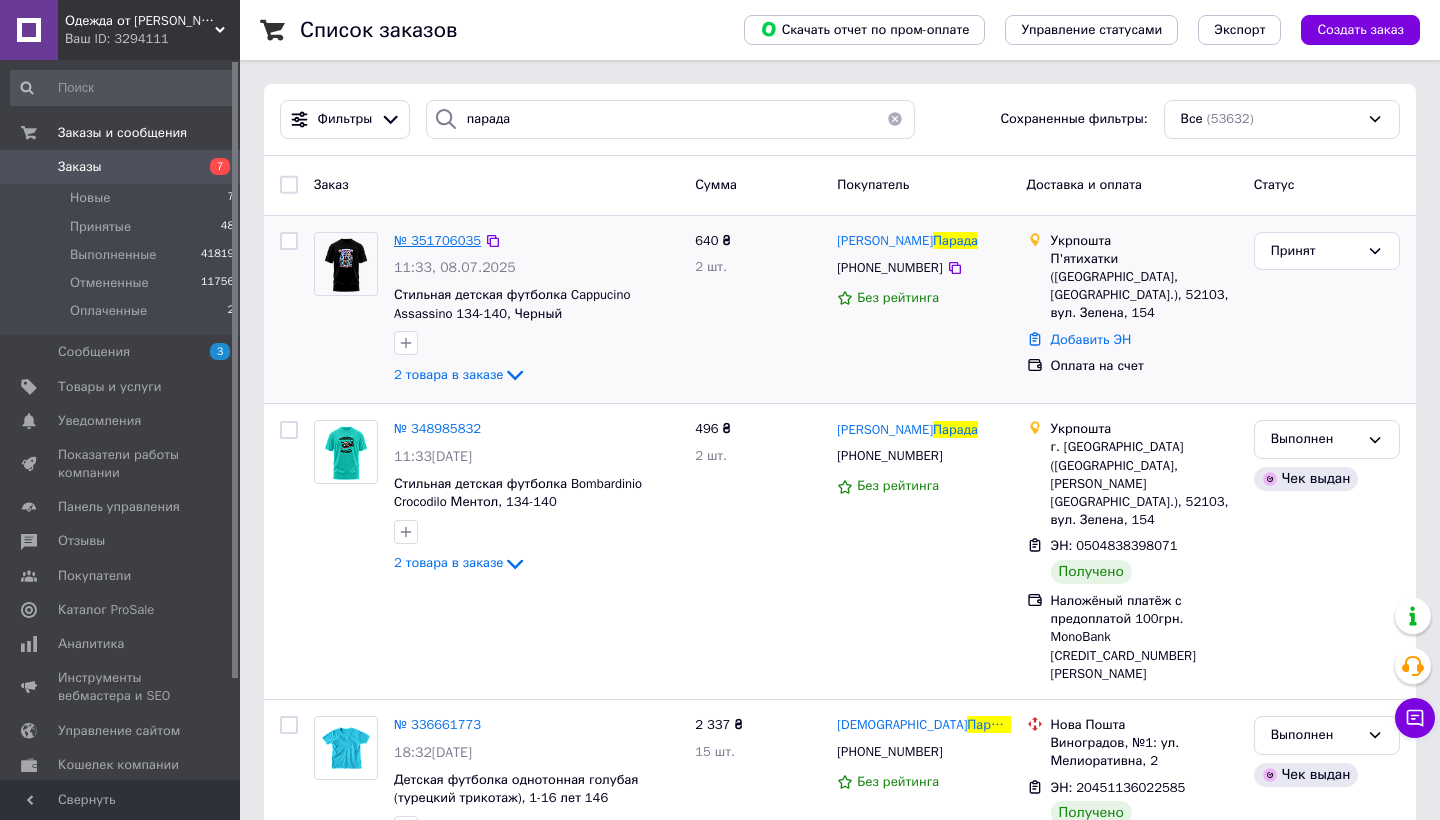 click on "№ 351706035" at bounding box center [437, 240] 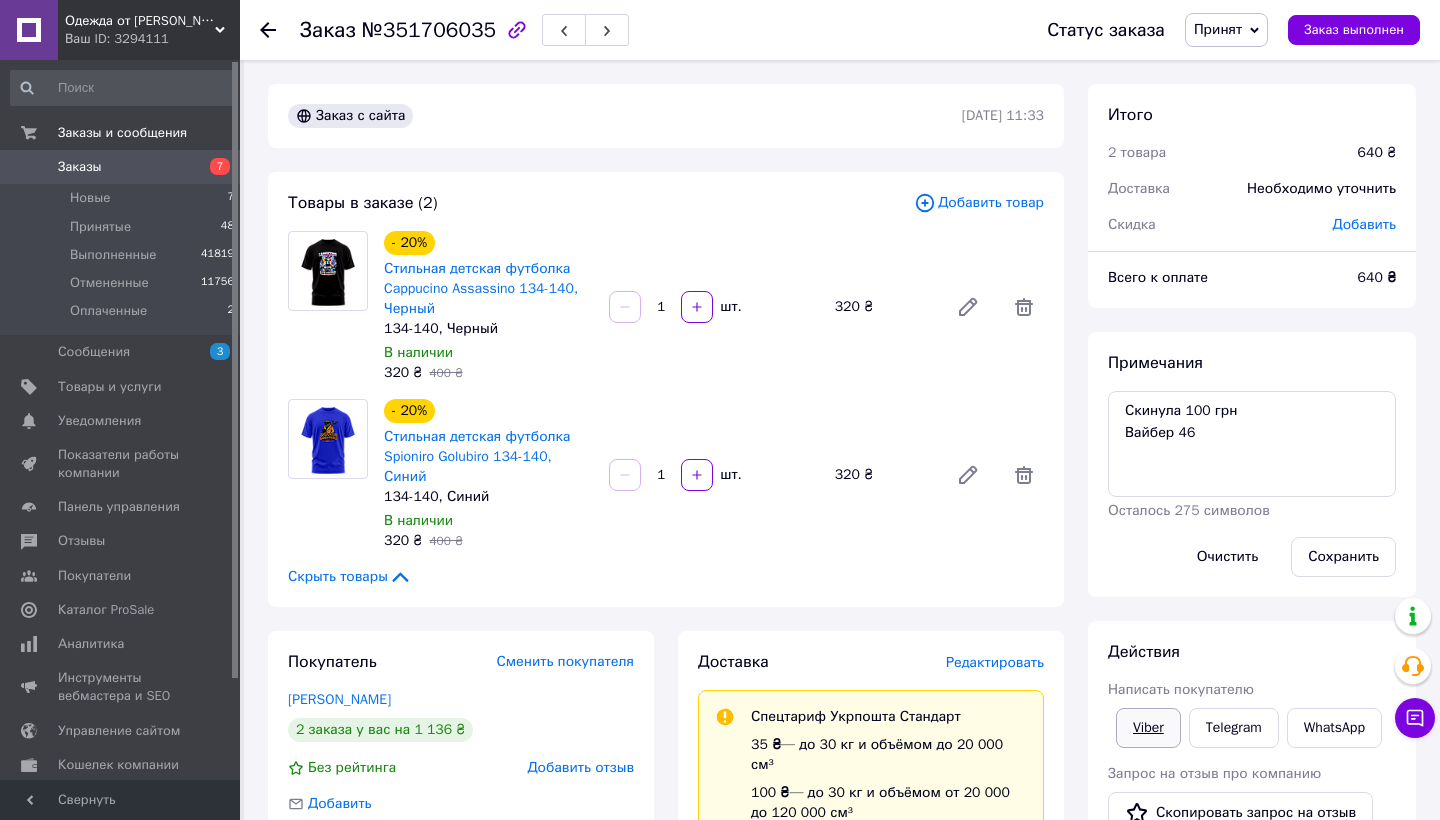 click on "Viber" at bounding box center (1148, 728) 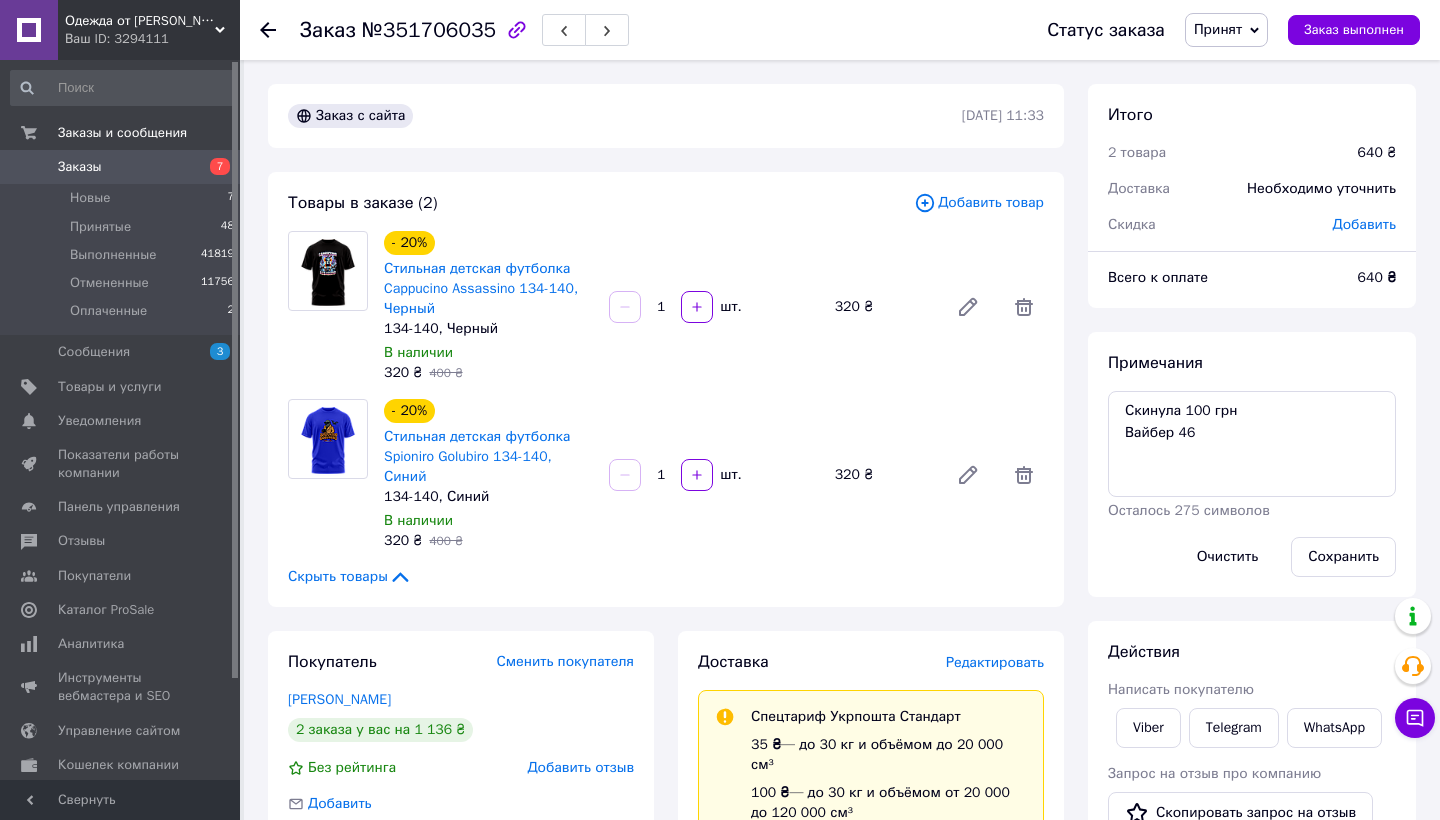 click on "Заказы" at bounding box center (121, 167) 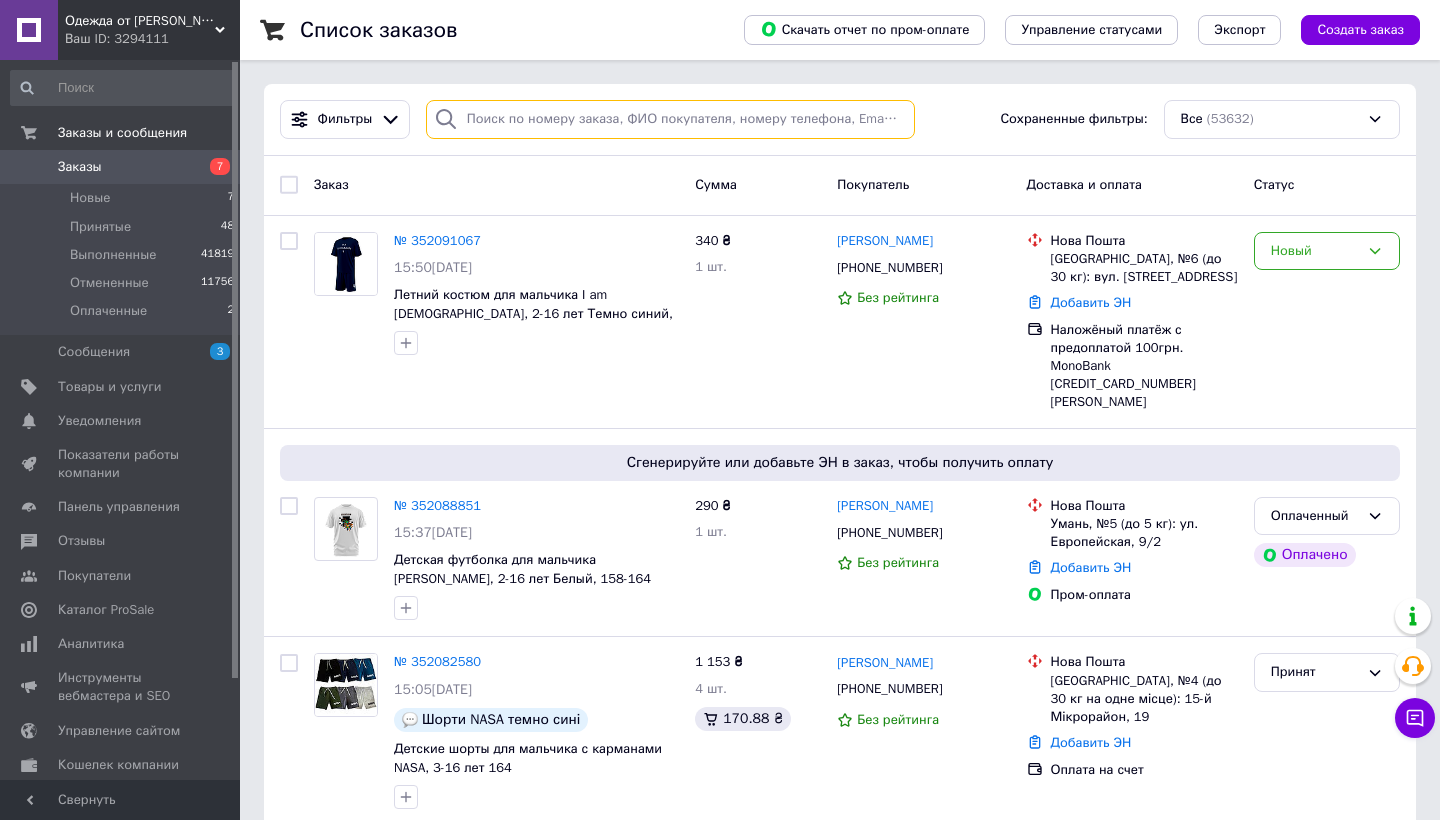 click at bounding box center [670, 119] 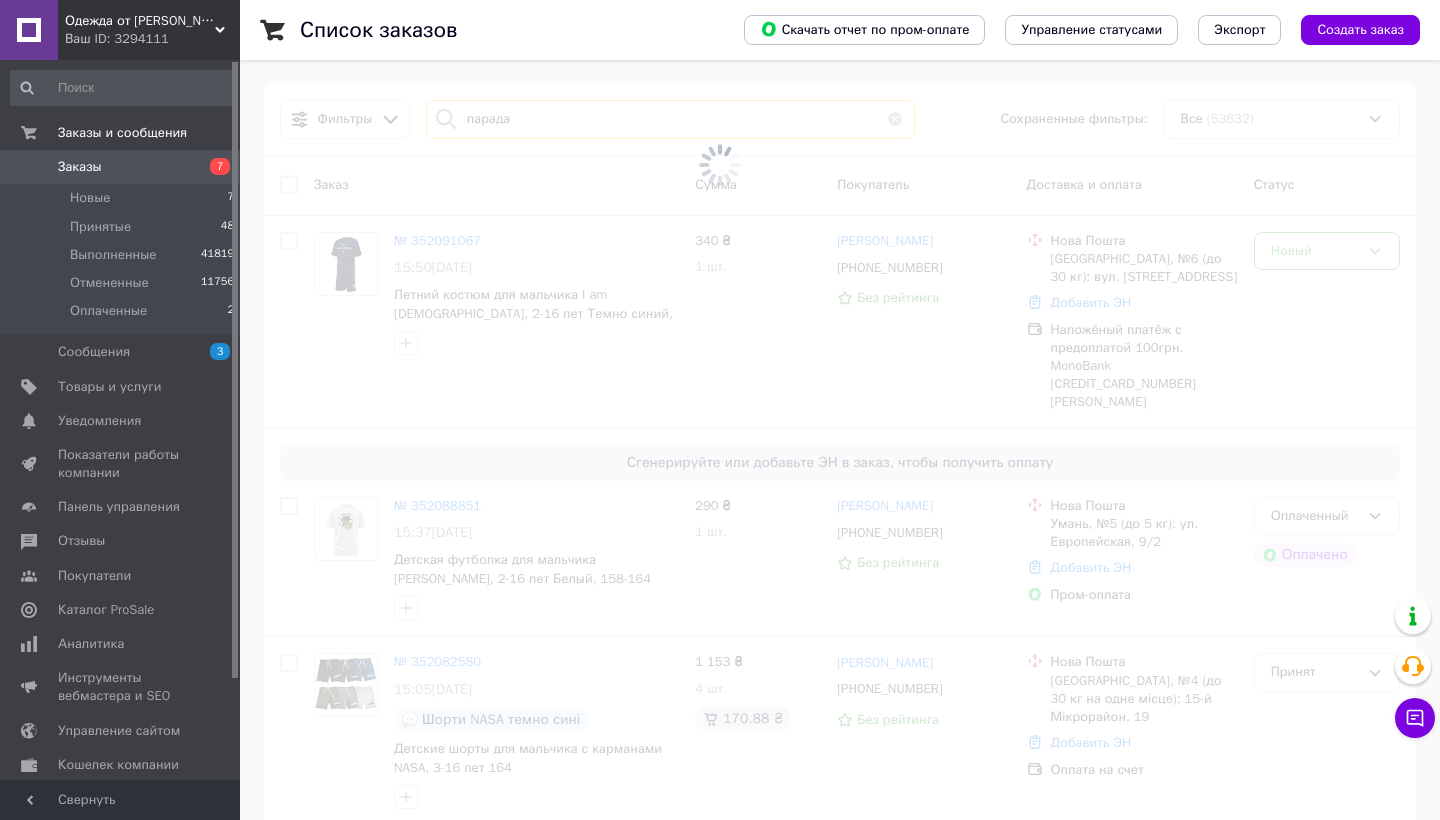 scroll, scrollTop: 0, scrollLeft: 0, axis: both 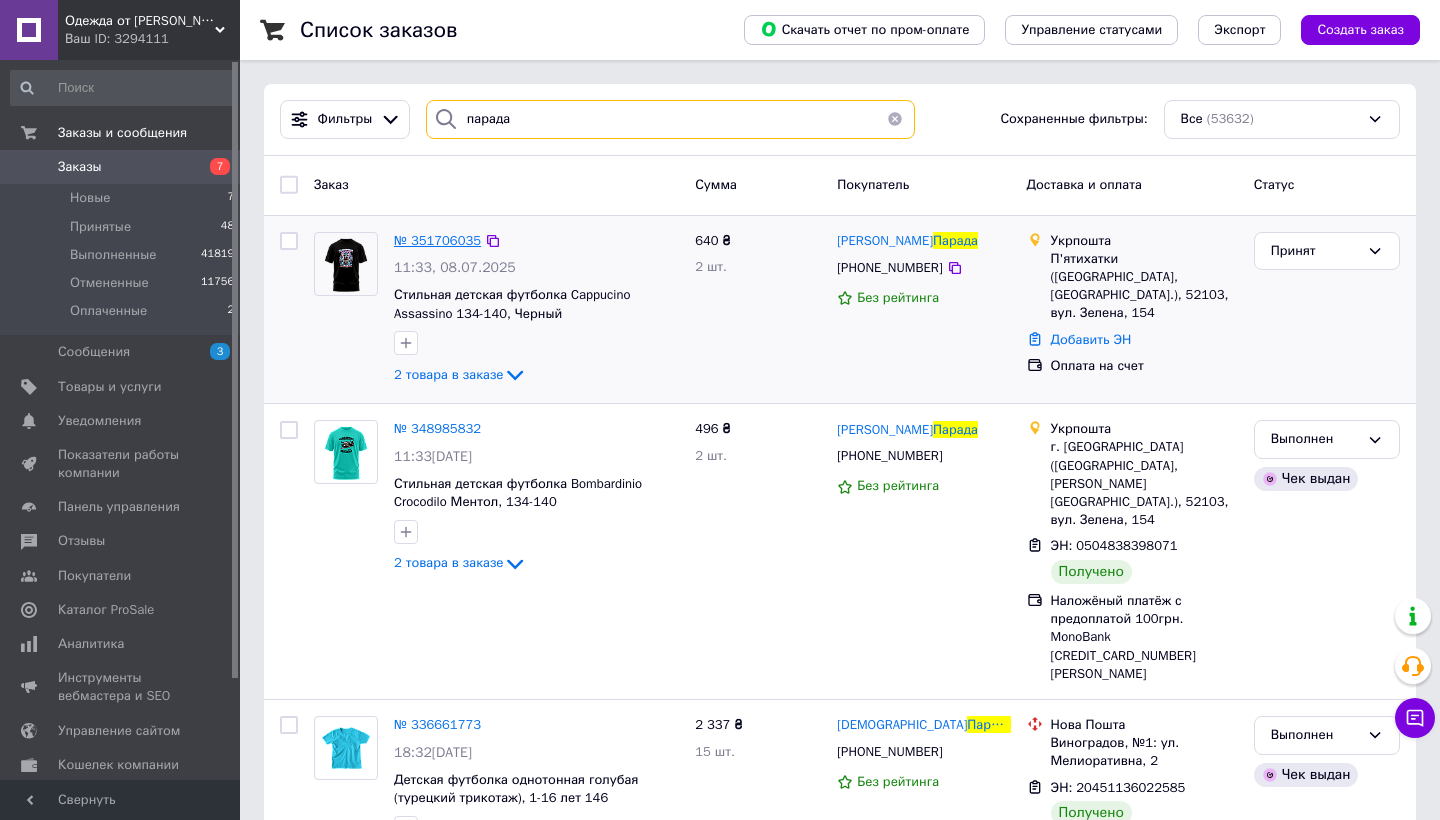 type on "парада" 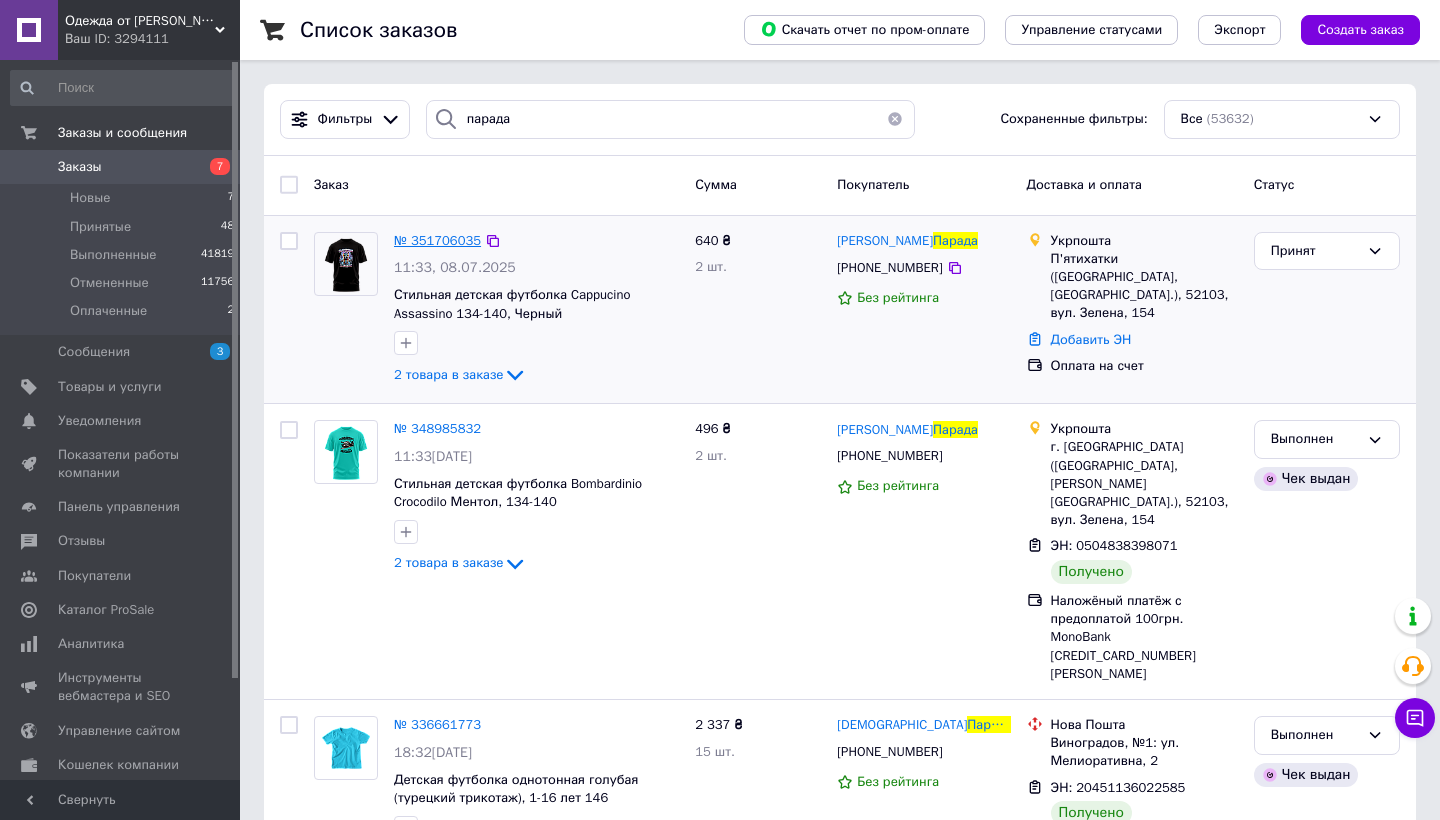 click on "№ 351706035" at bounding box center [437, 240] 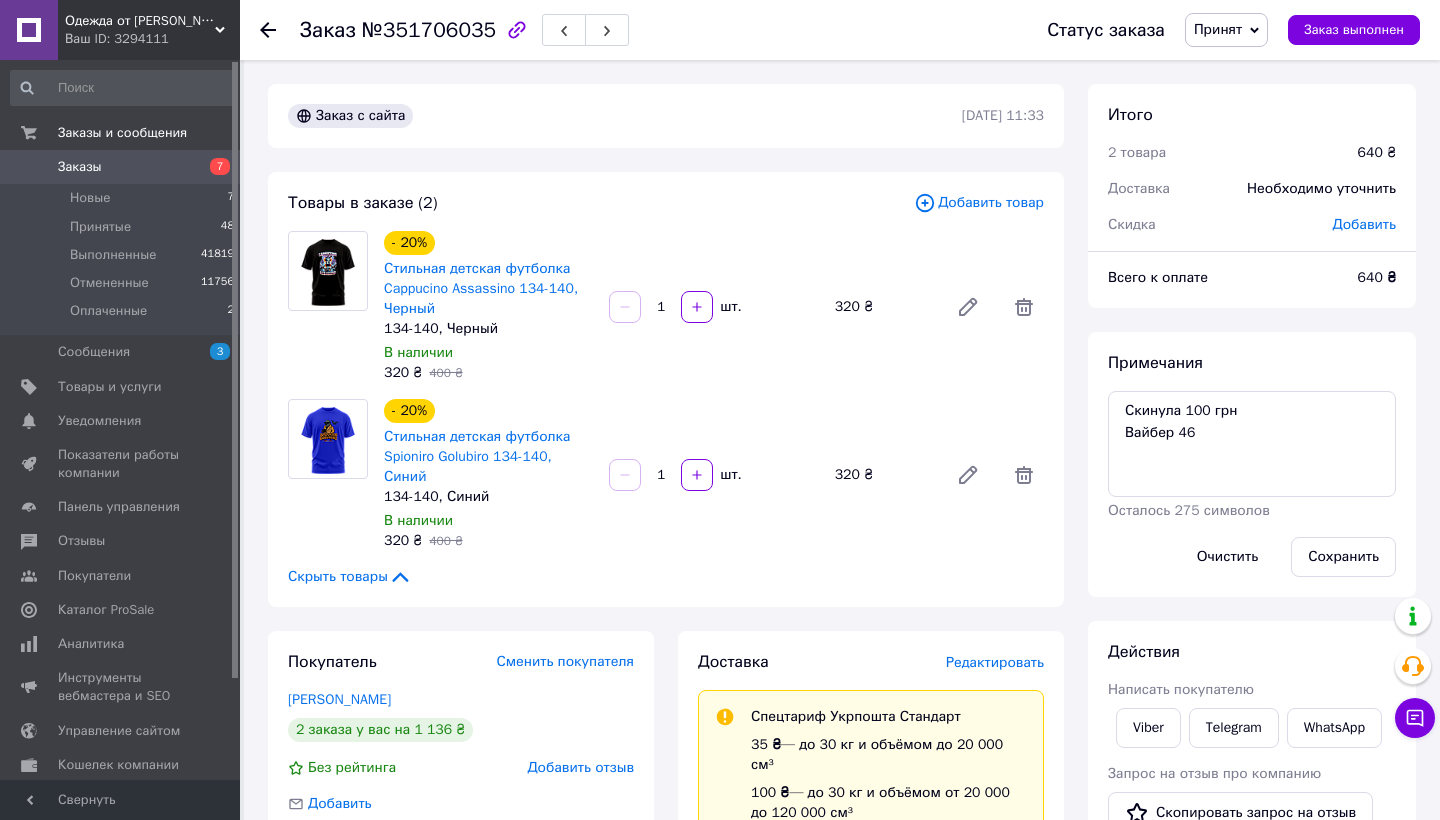 click on "Редактировать" at bounding box center (995, 662) 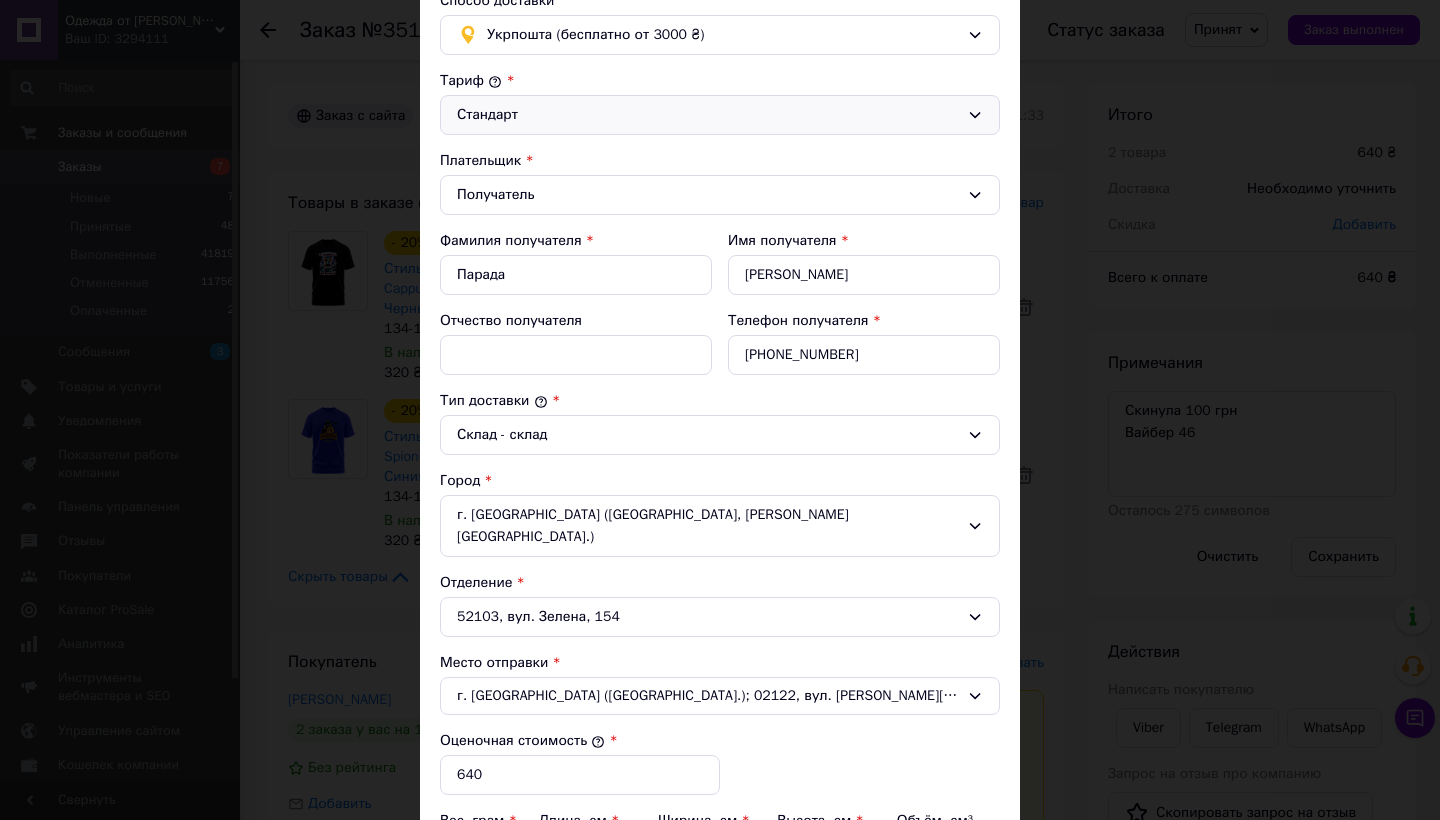 scroll, scrollTop: 165, scrollLeft: 0, axis: vertical 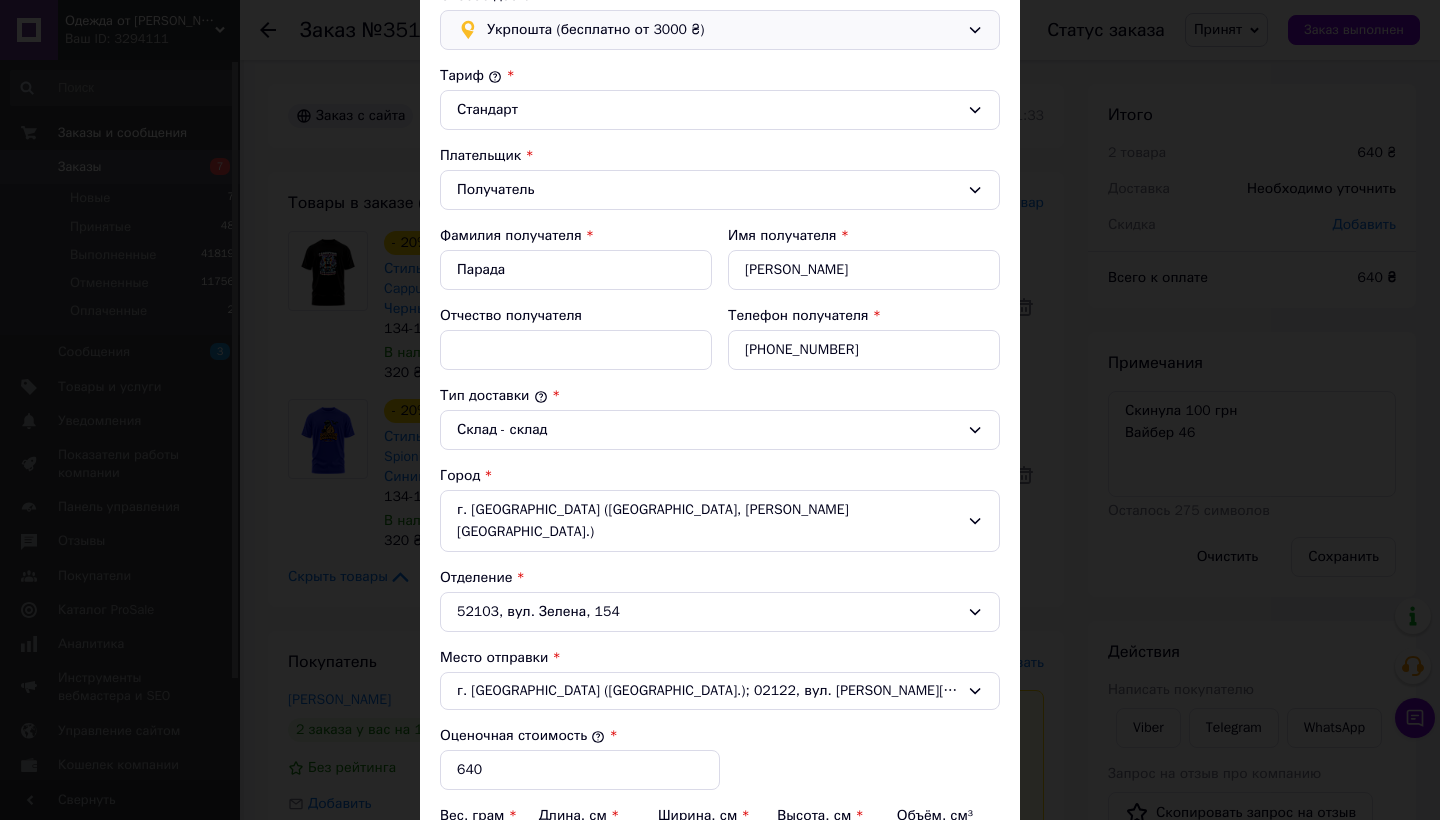 click on "Укрпошта (бесплатно от 3000 ₴)" at bounding box center [723, 30] 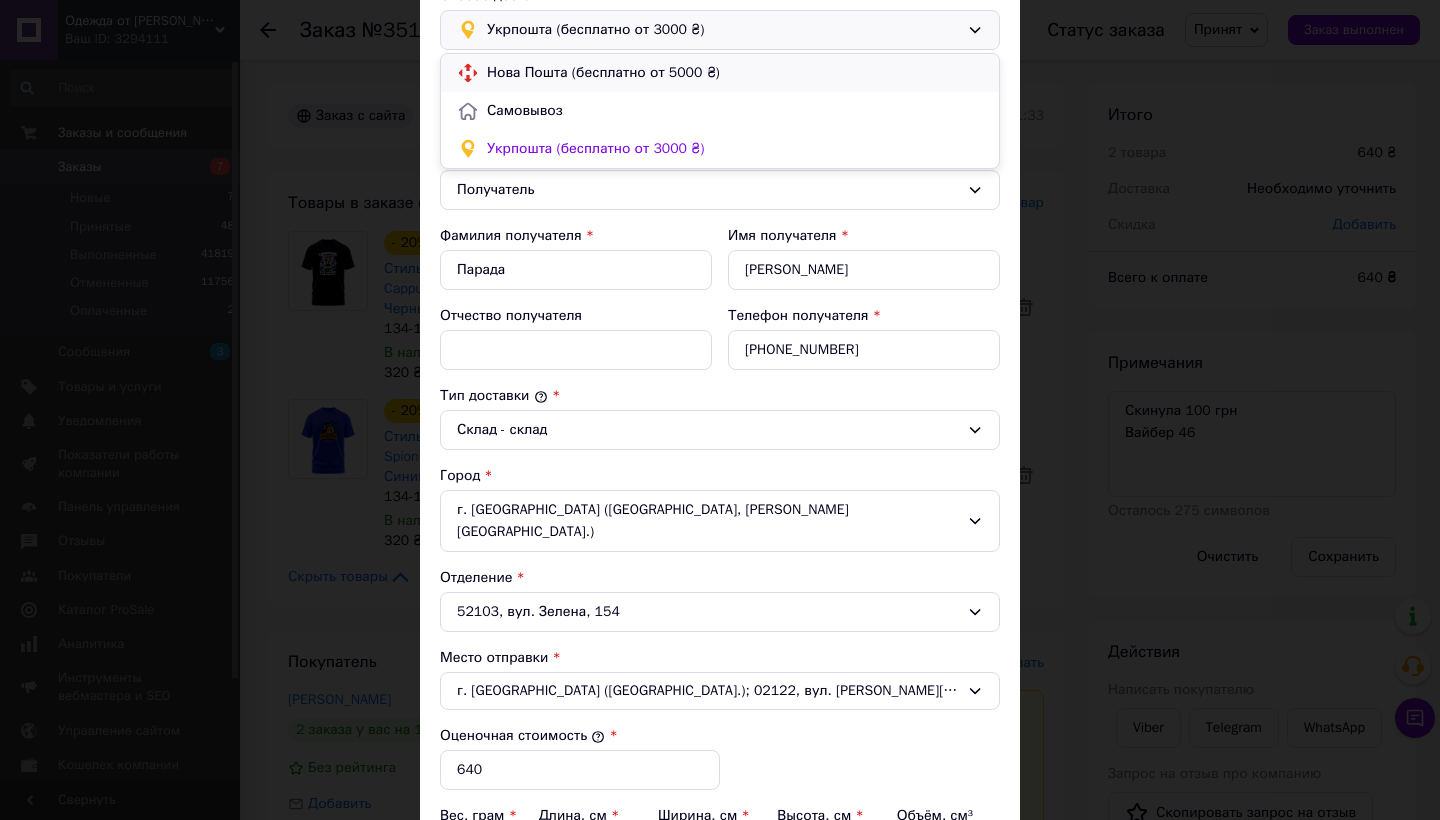 click on "Нова Пошта (бесплатно от 5000 ₴)" at bounding box center (735, 73) 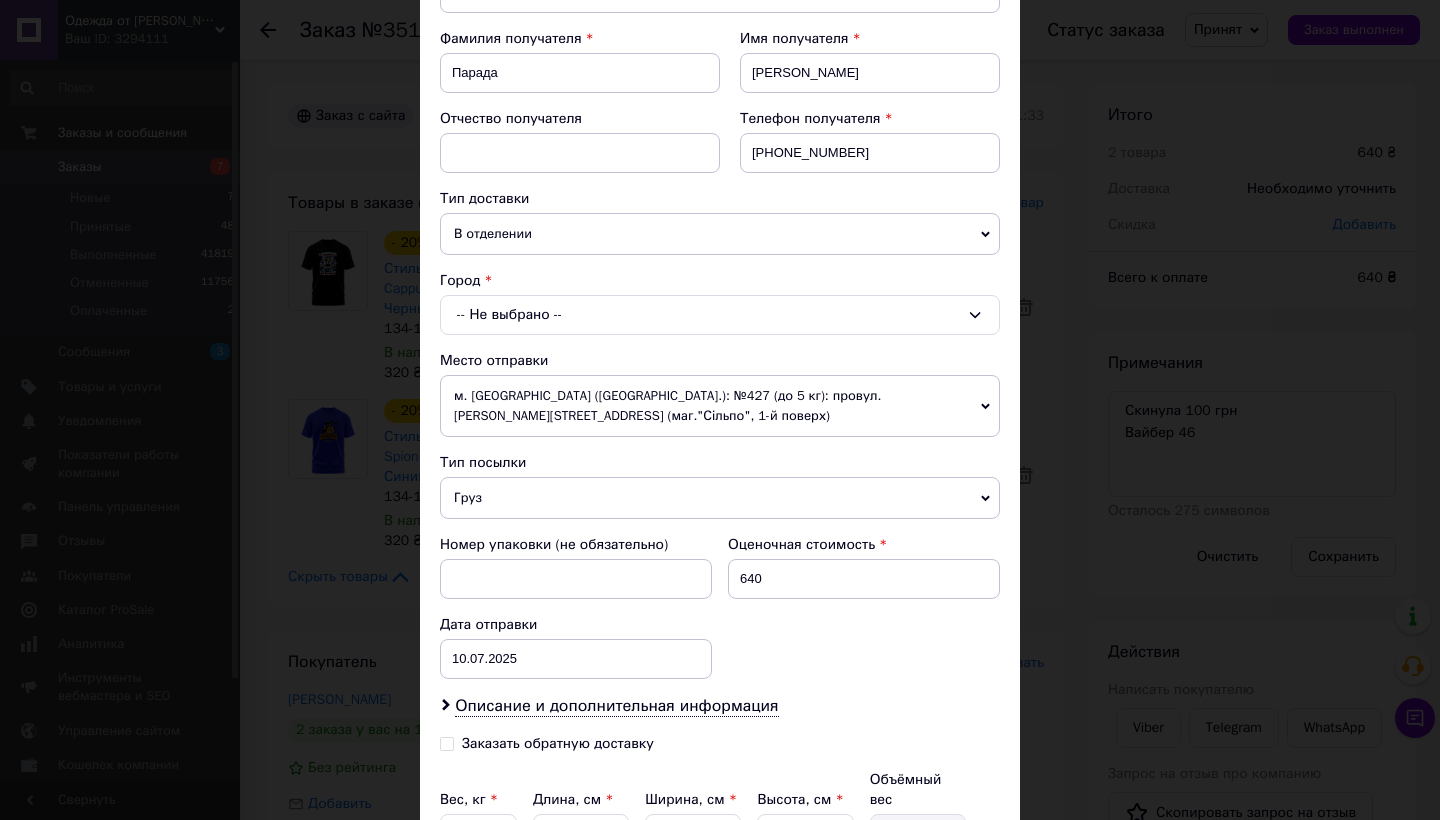 scroll, scrollTop: 301, scrollLeft: 0, axis: vertical 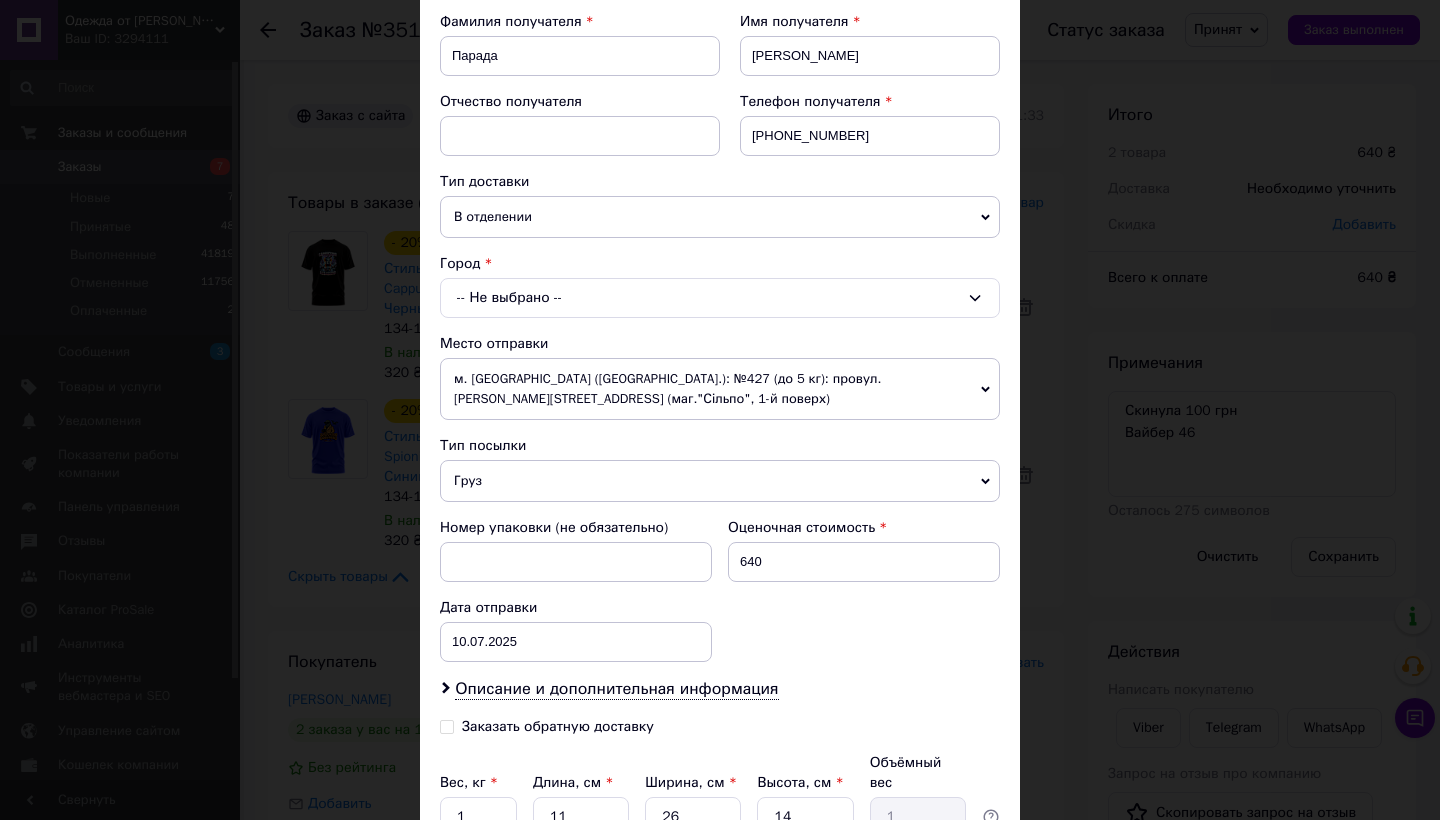 click on "-- Не выбрано --" at bounding box center (720, 298) 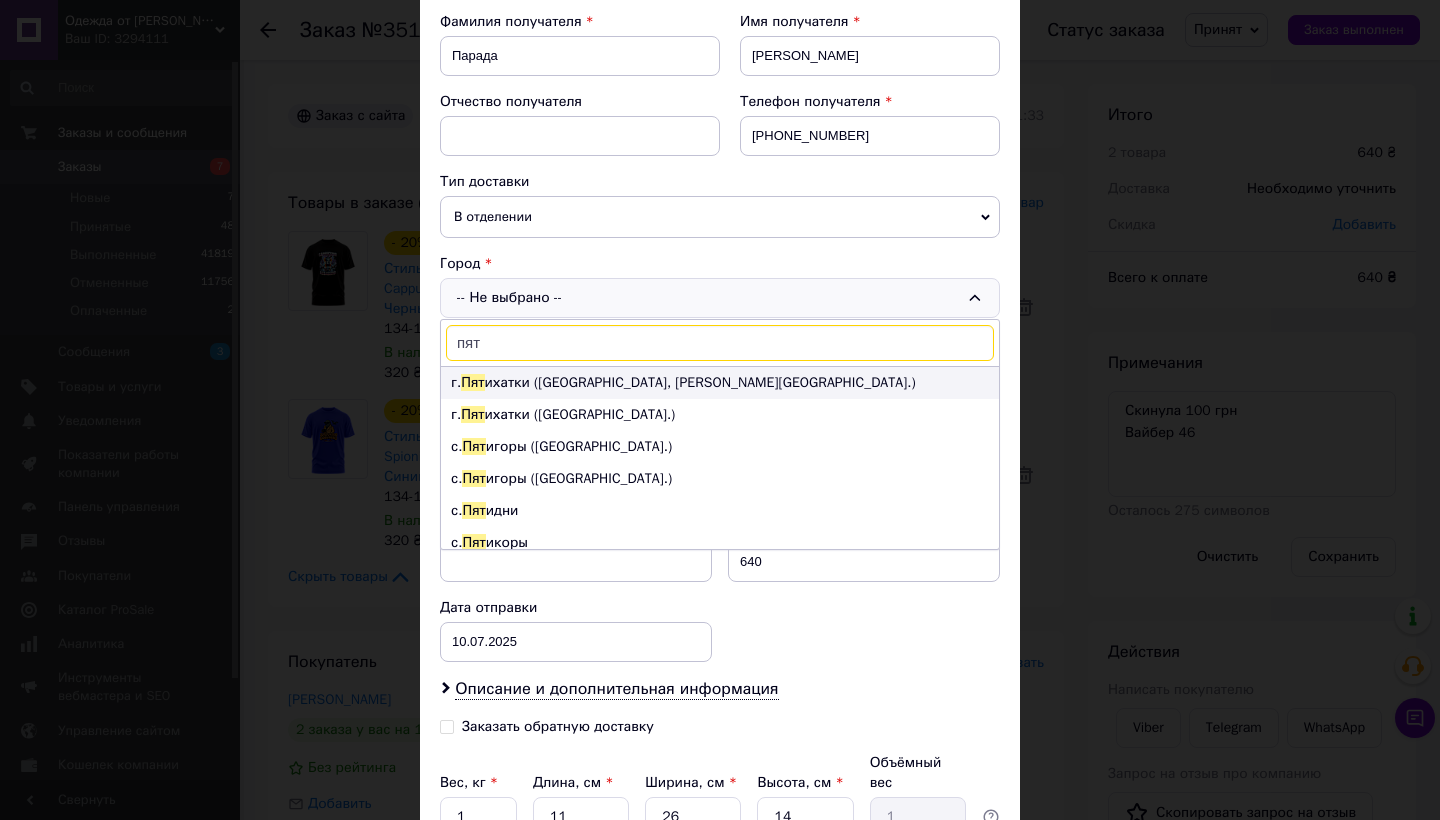 type on "пят" 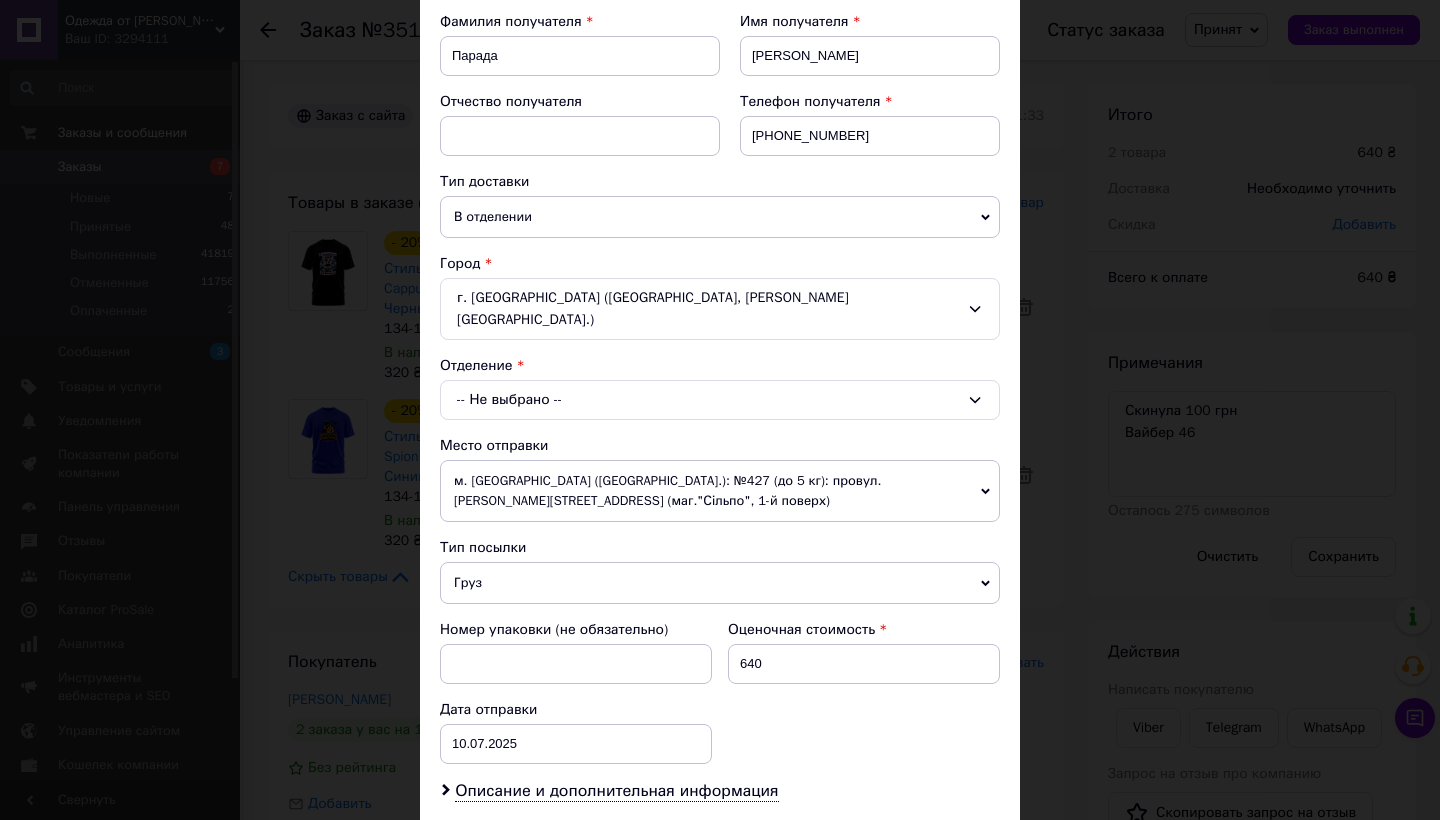 click on "-- Не выбрано --" at bounding box center (720, 400) 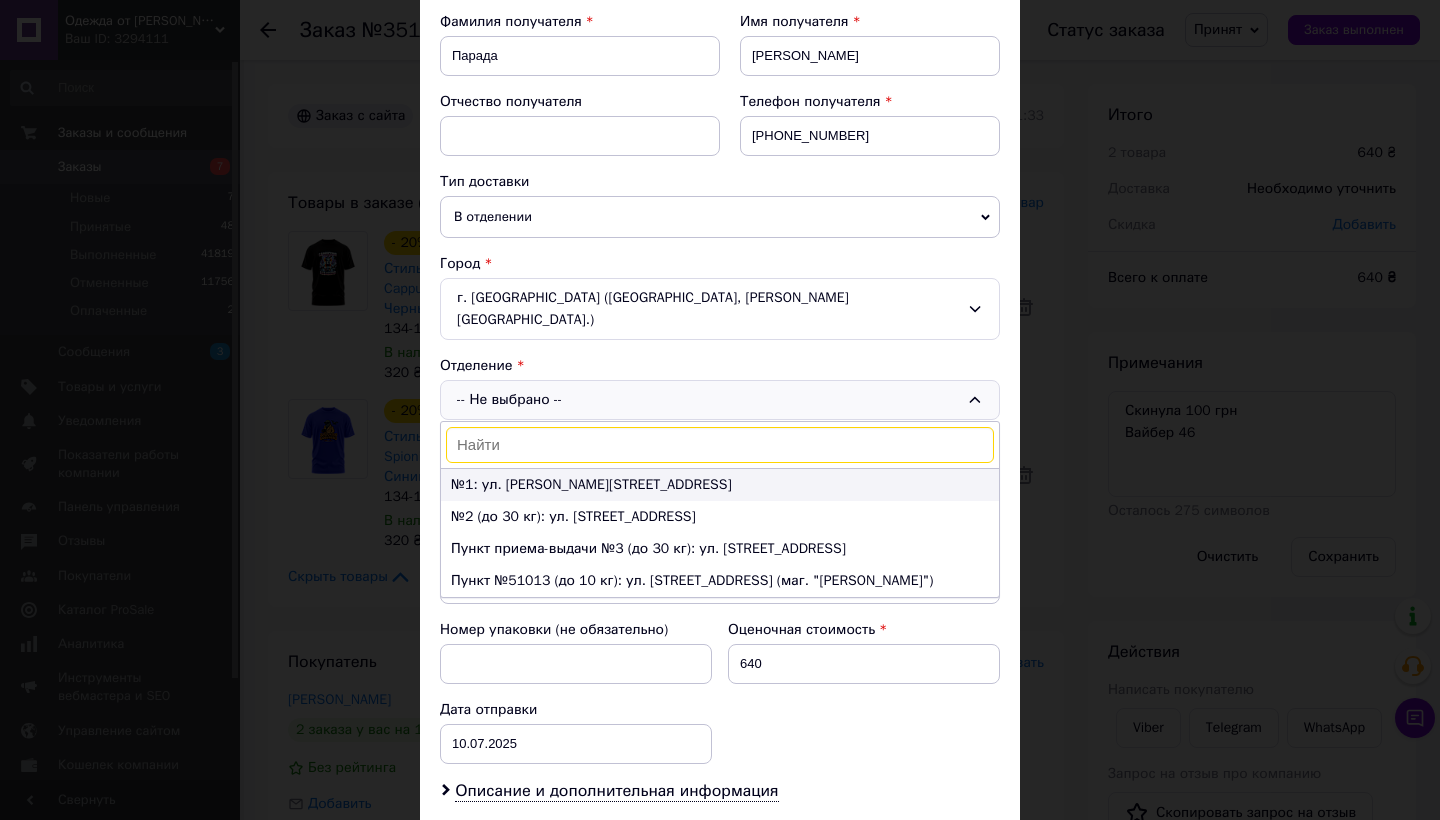 click on "№1: ул. Грушевского, 41" at bounding box center (720, 485) 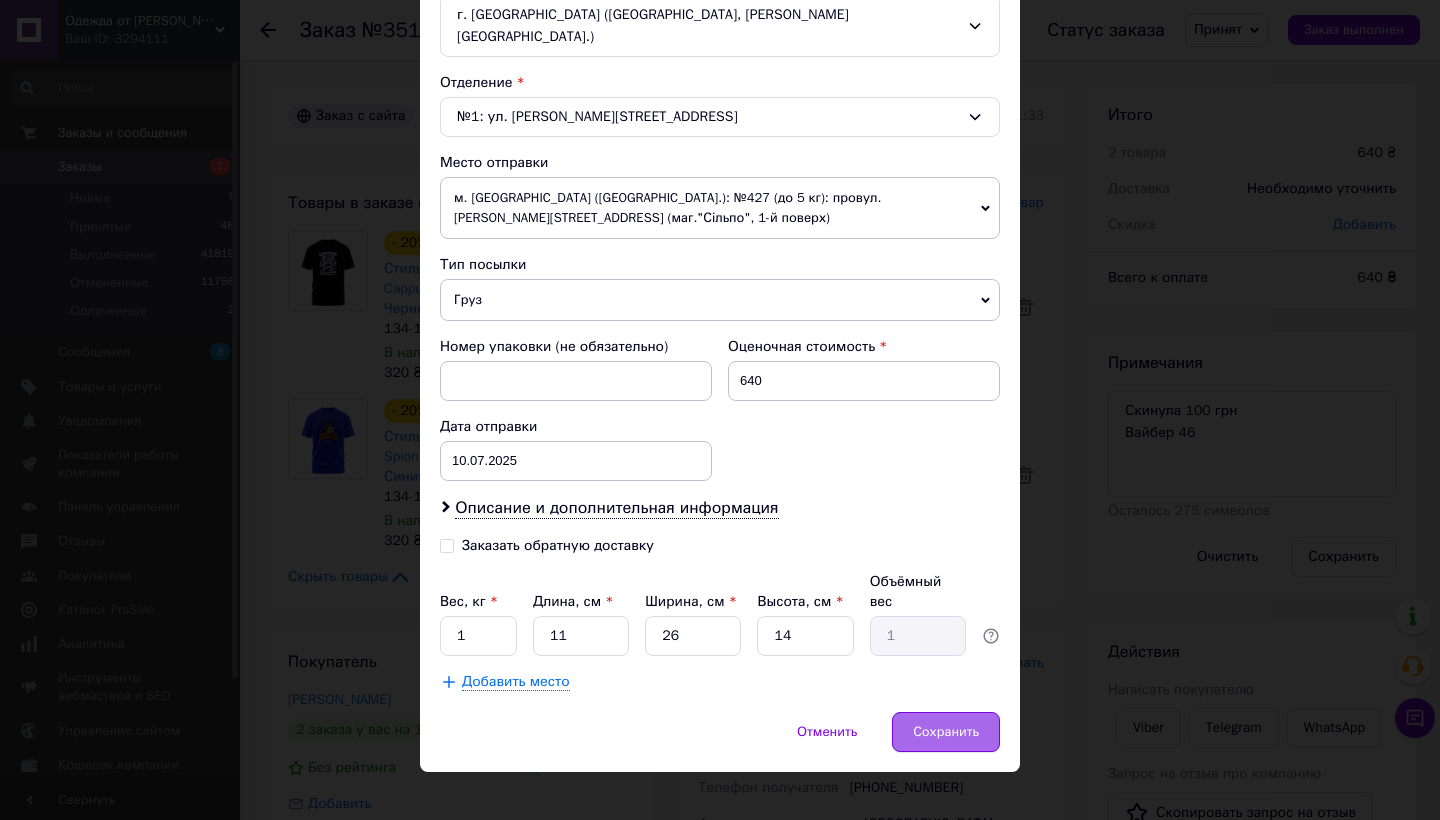 click on "Сохранить" at bounding box center (946, 732) 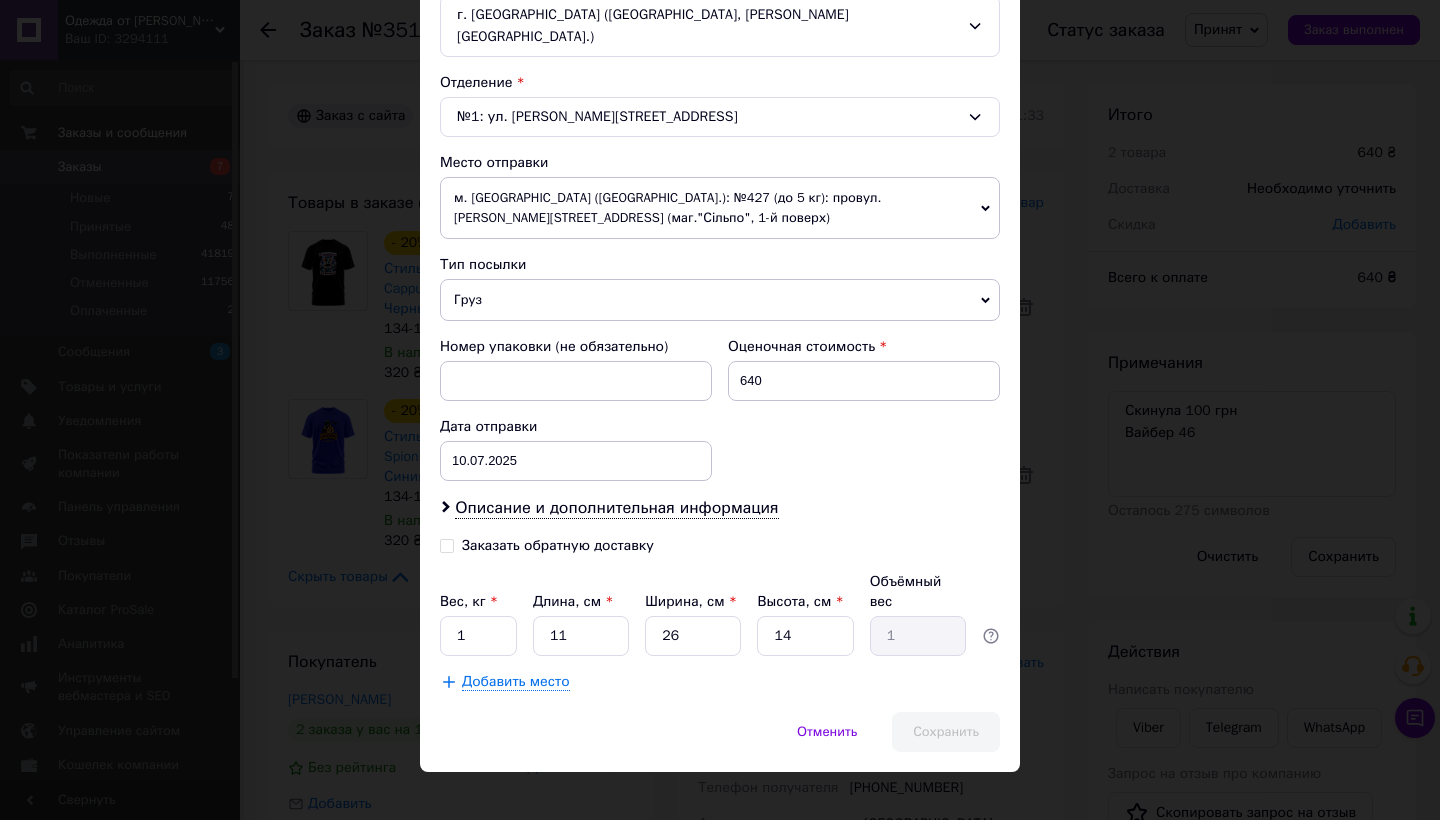 scroll, scrollTop: 583, scrollLeft: 0, axis: vertical 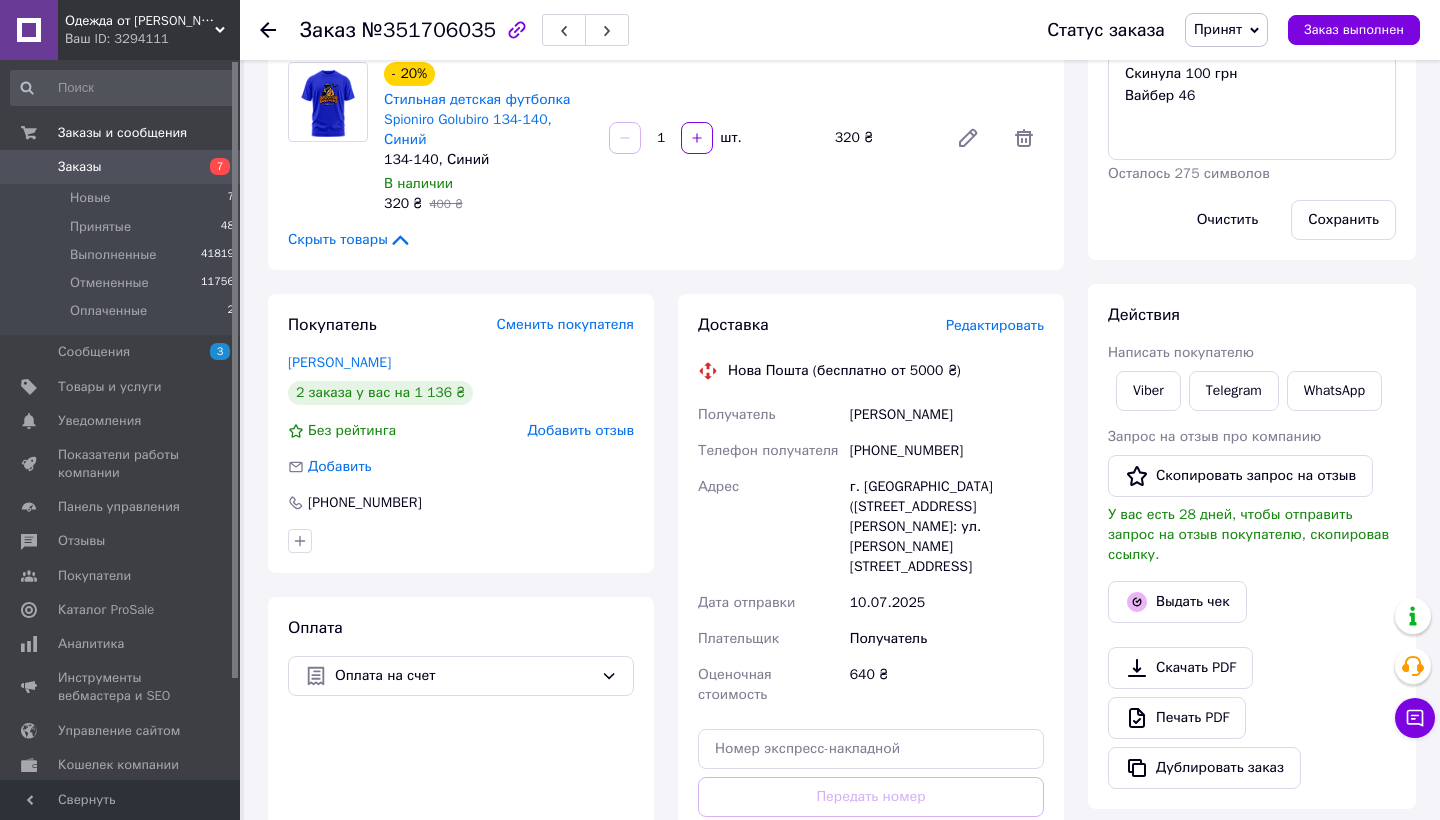 click on "Заказы 7" at bounding box center (123, 167) 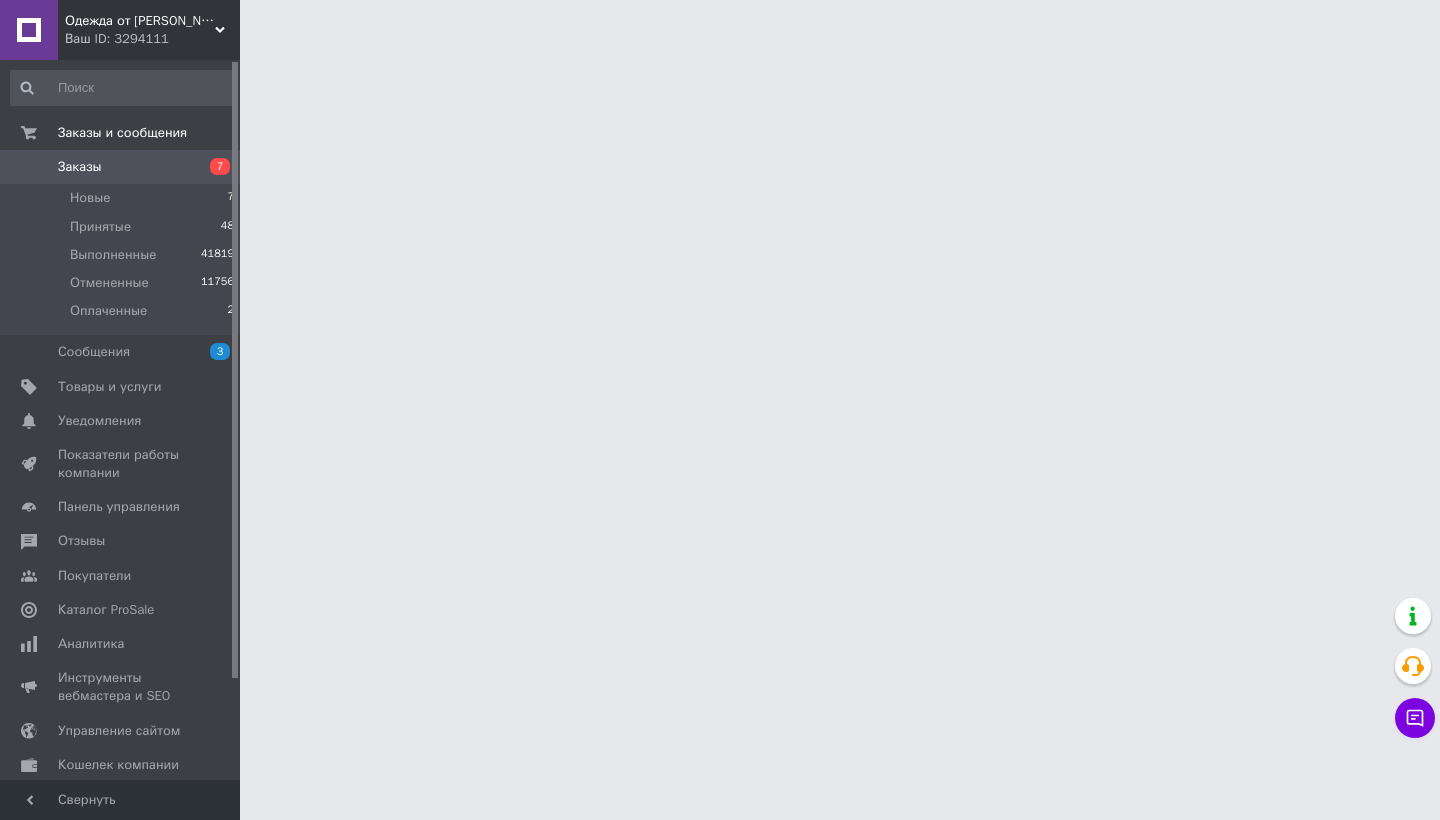 scroll, scrollTop: 0, scrollLeft: 0, axis: both 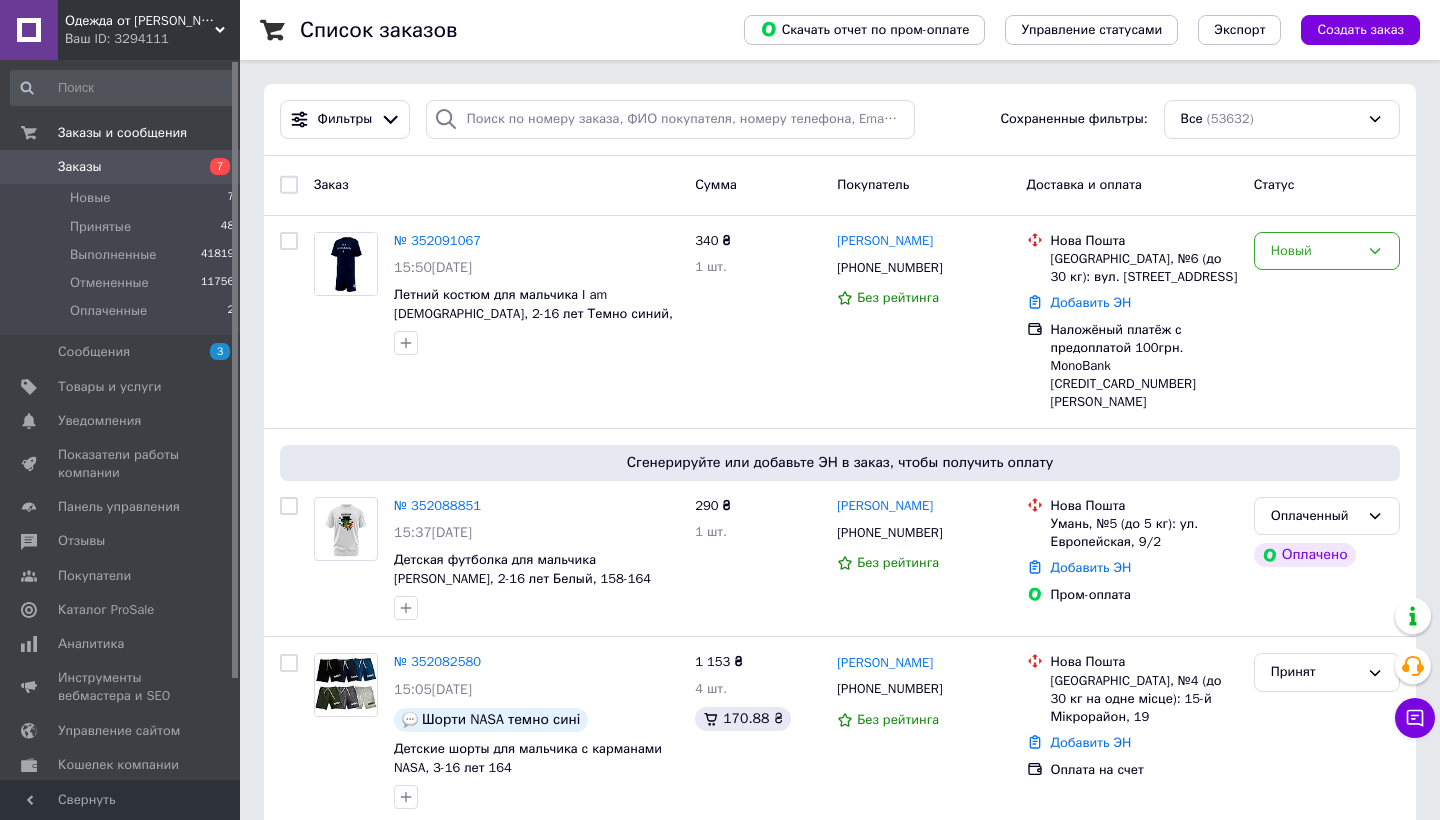 click on "Заказы" at bounding box center [121, 167] 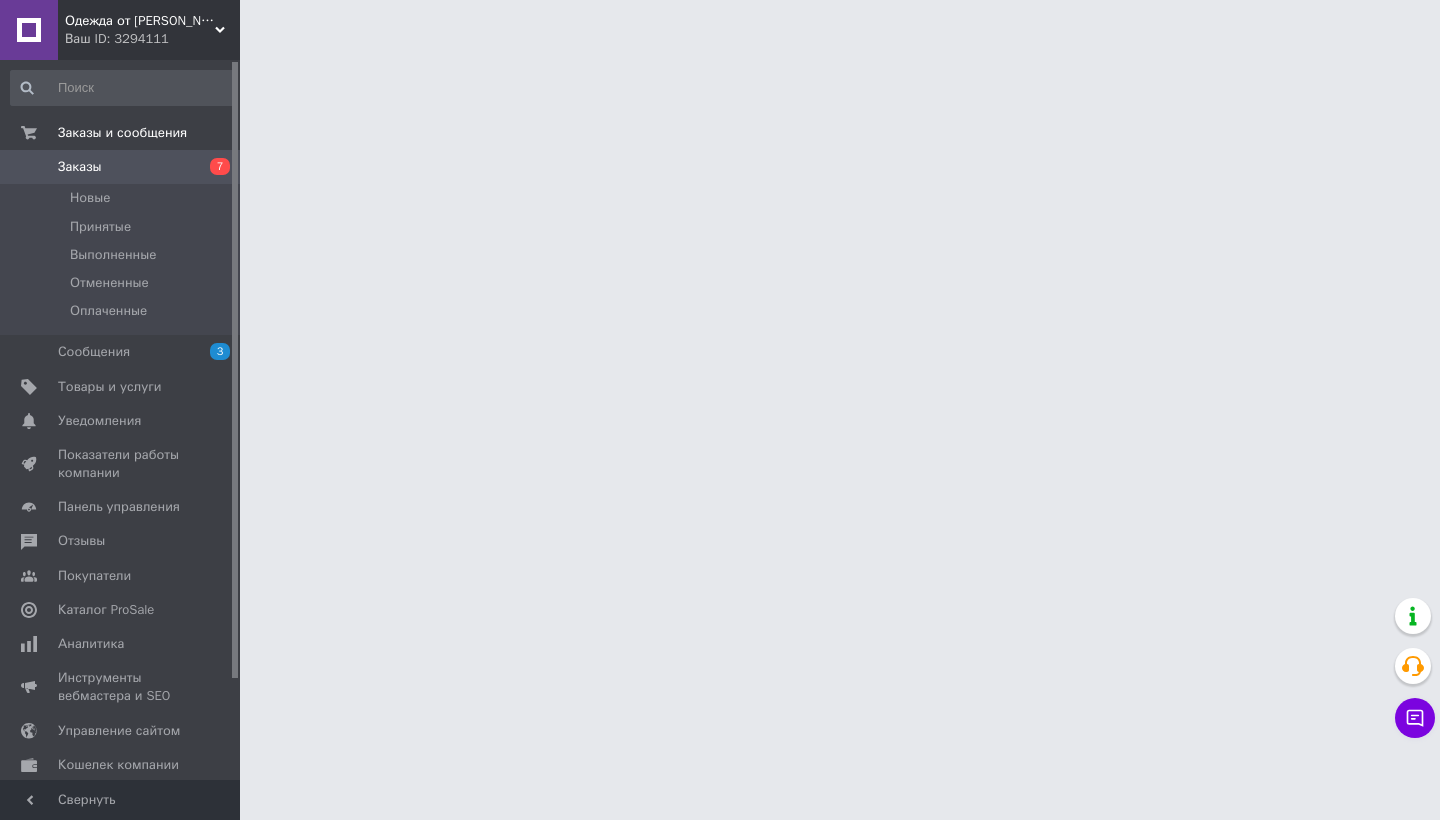 scroll, scrollTop: 0, scrollLeft: 0, axis: both 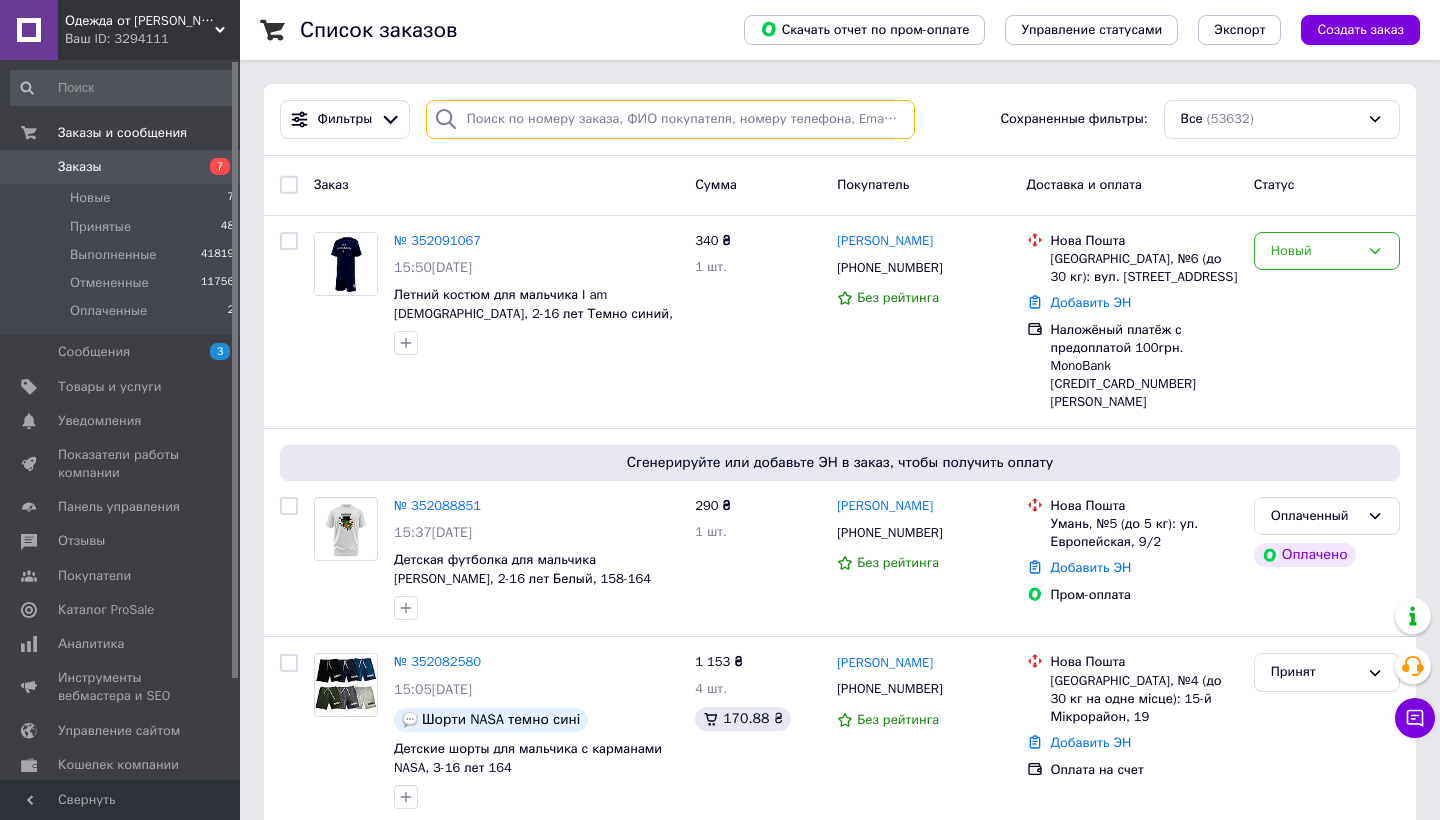 click at bounding box center (670, 119) 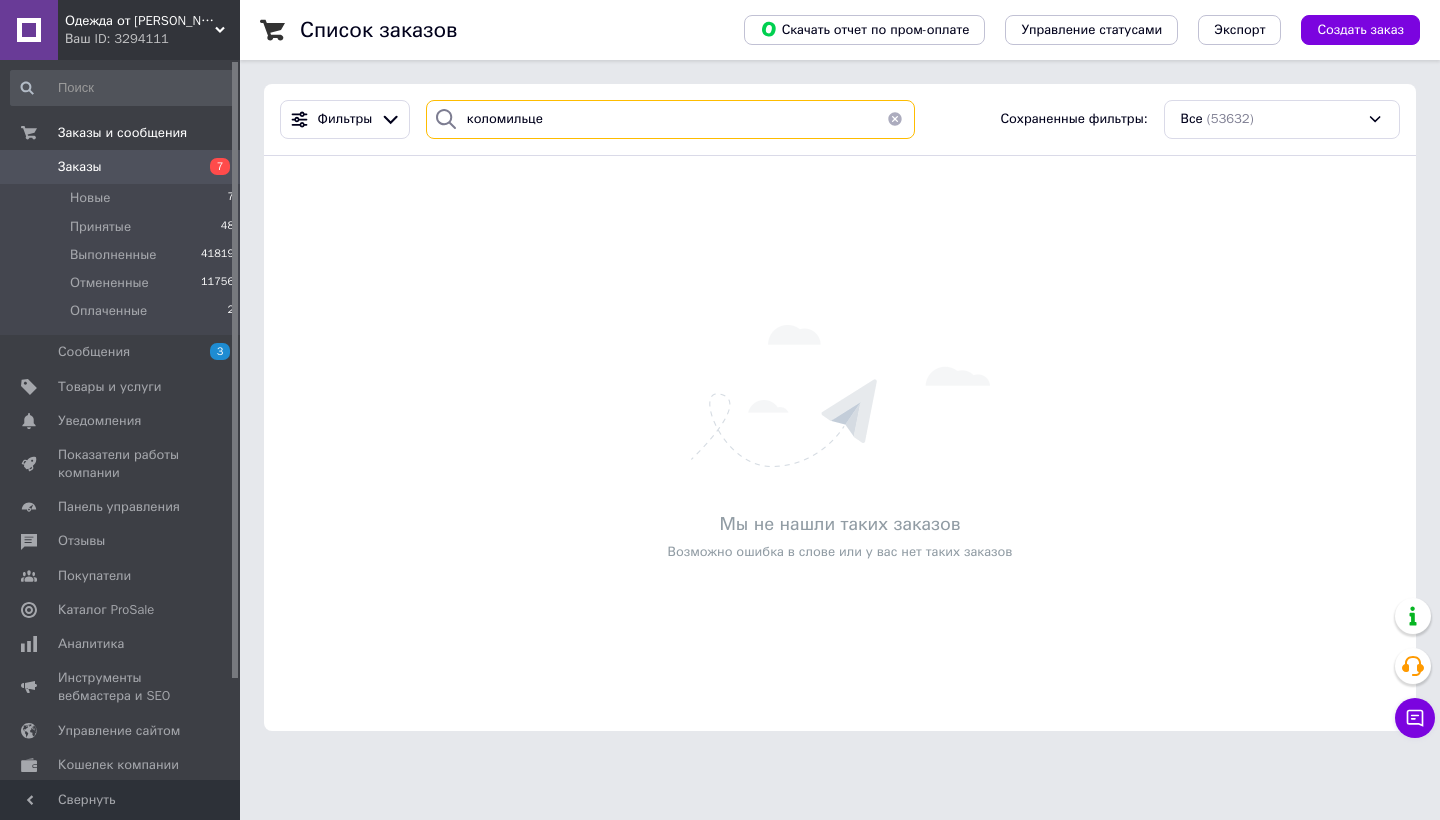 type on "коломильцев" 